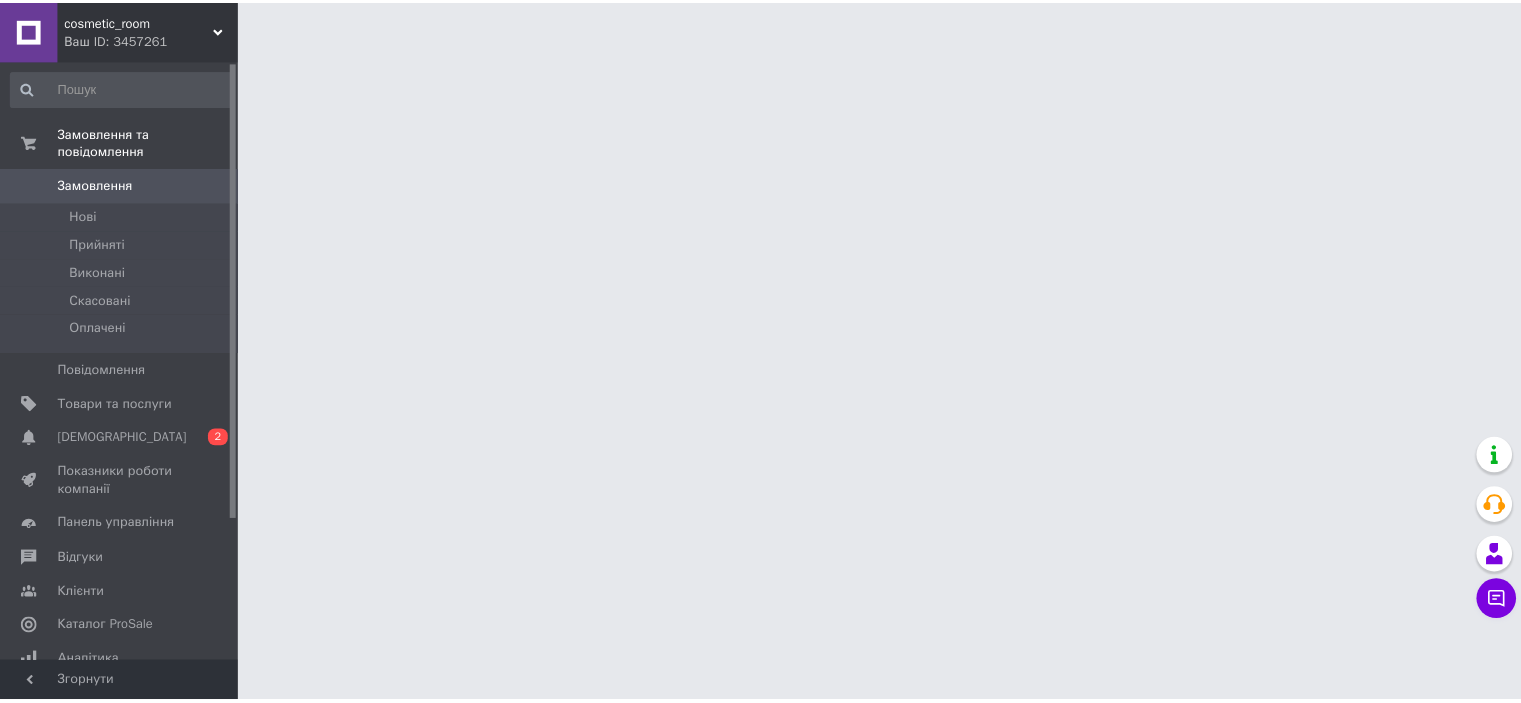 scroll, scrollTop: 0, scrollLeft: 0, axis: both 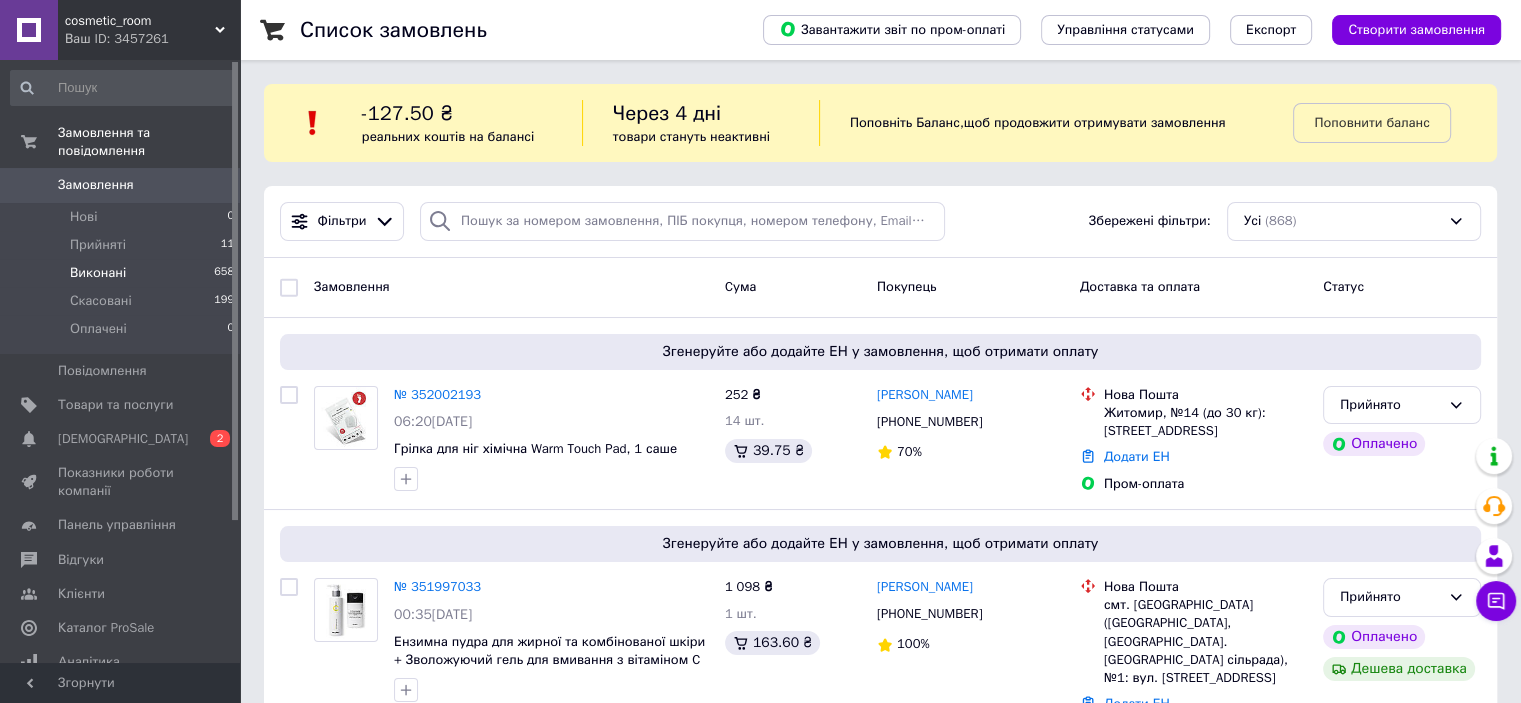click on "Виконані" at bounding box center [98, 273] 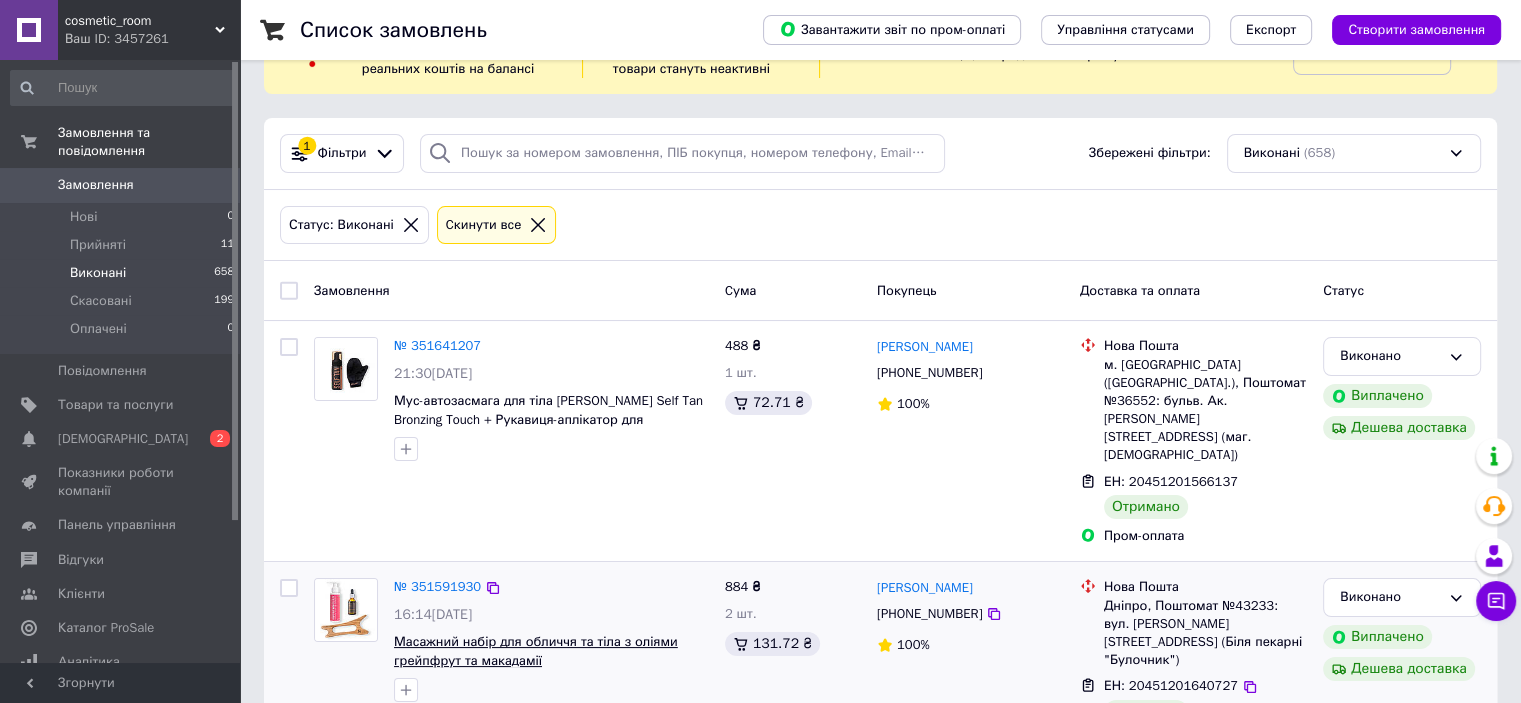scroll, scrollTop: 100, scrollLeft: 0, axis: vertical 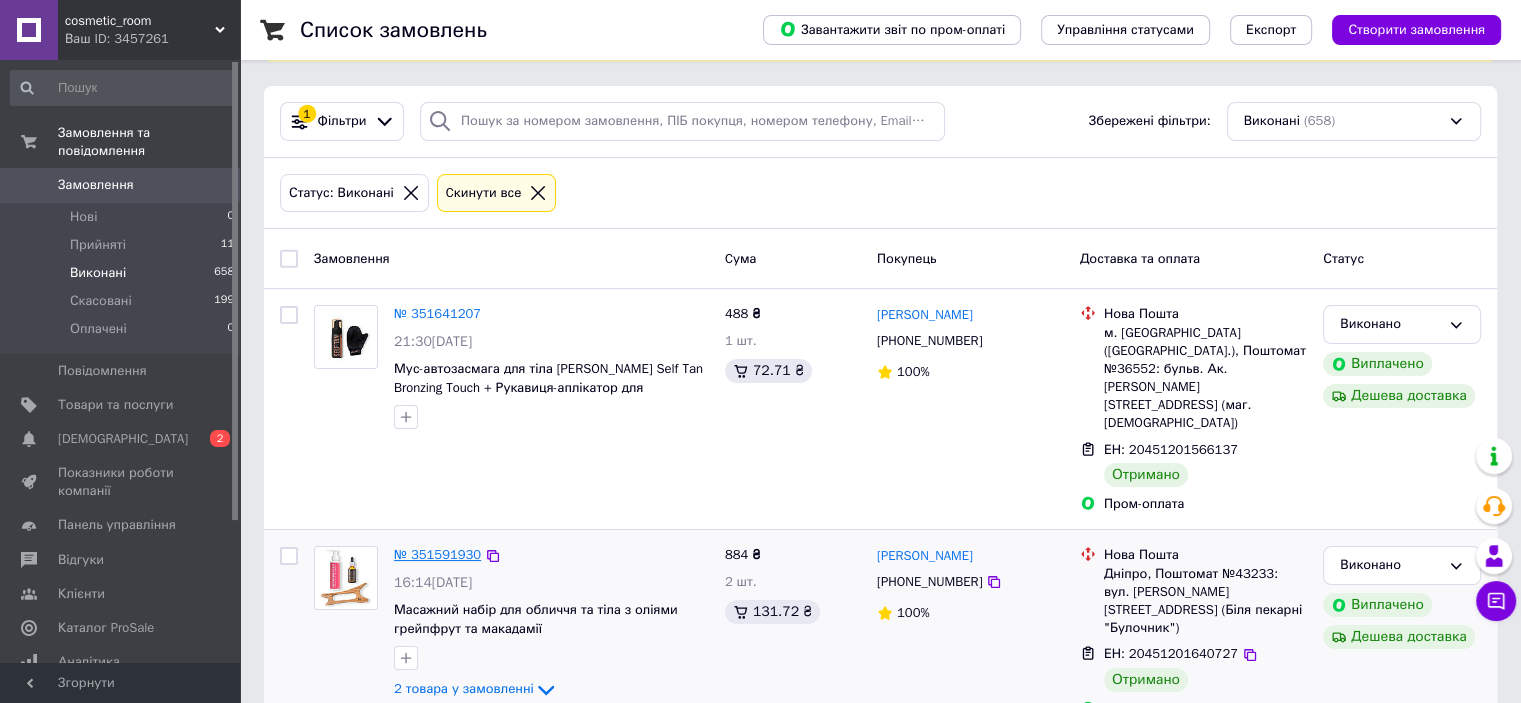 click on "№ 351591930" at bounding box center [437, 554] 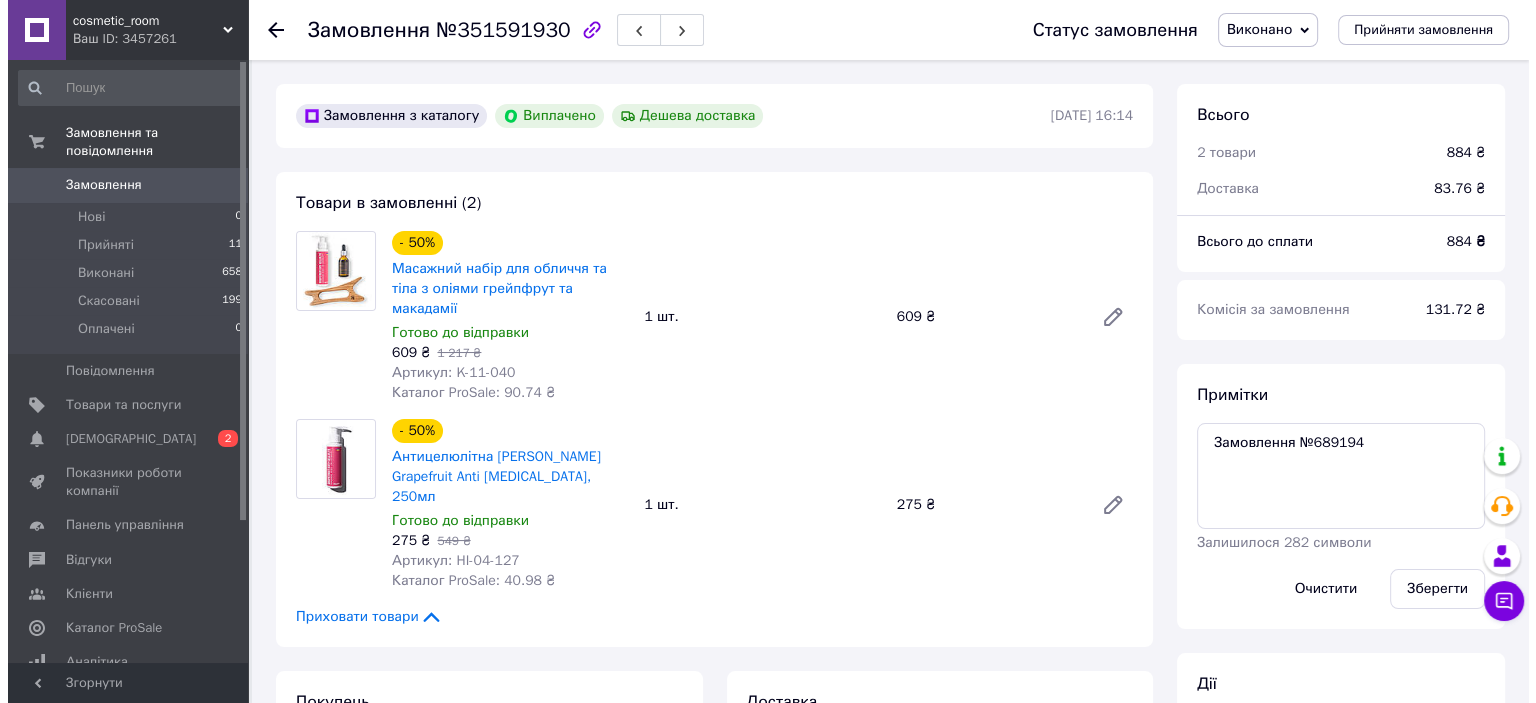 scroll, scrollTop: 400, scrollLeft: 0, axis: vertical 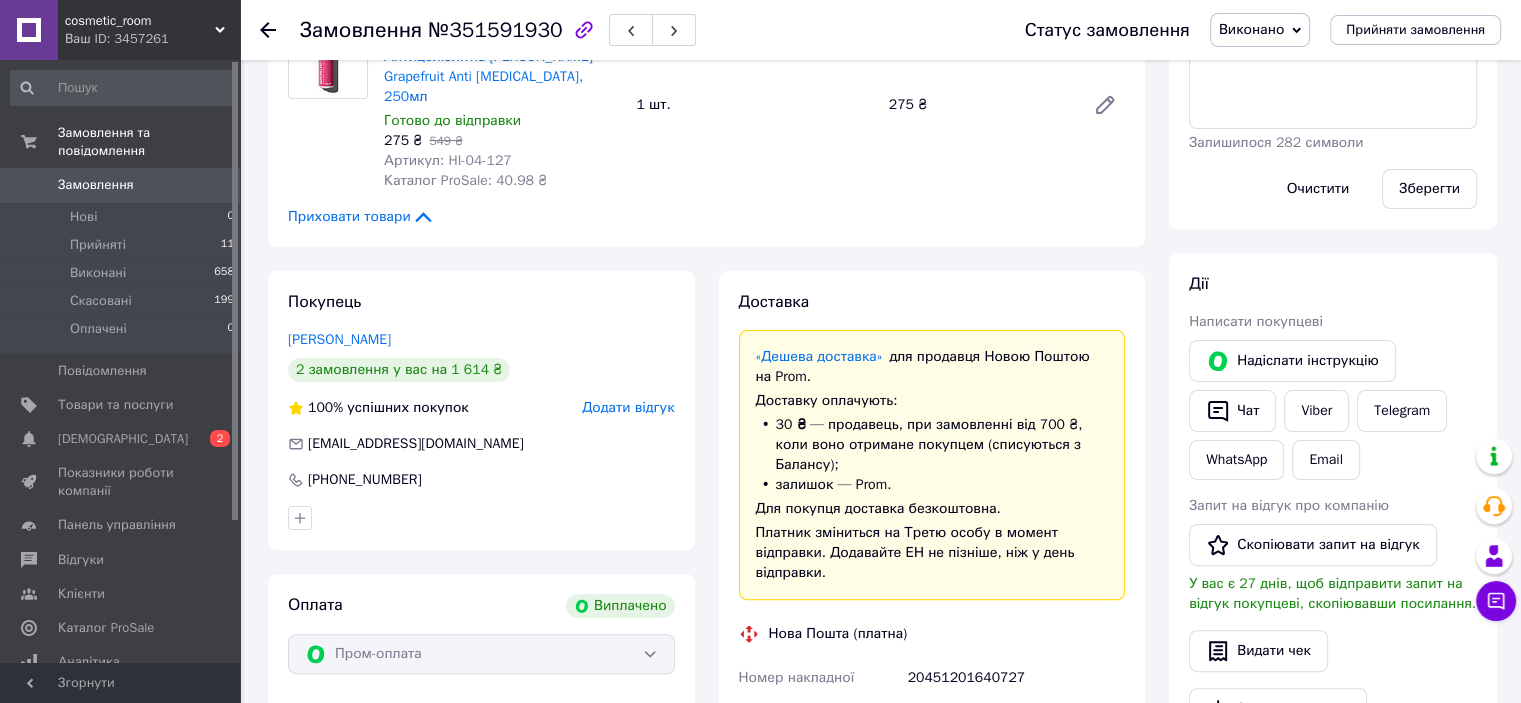 click on "Додати відгук" at bounding box center (628, 407) 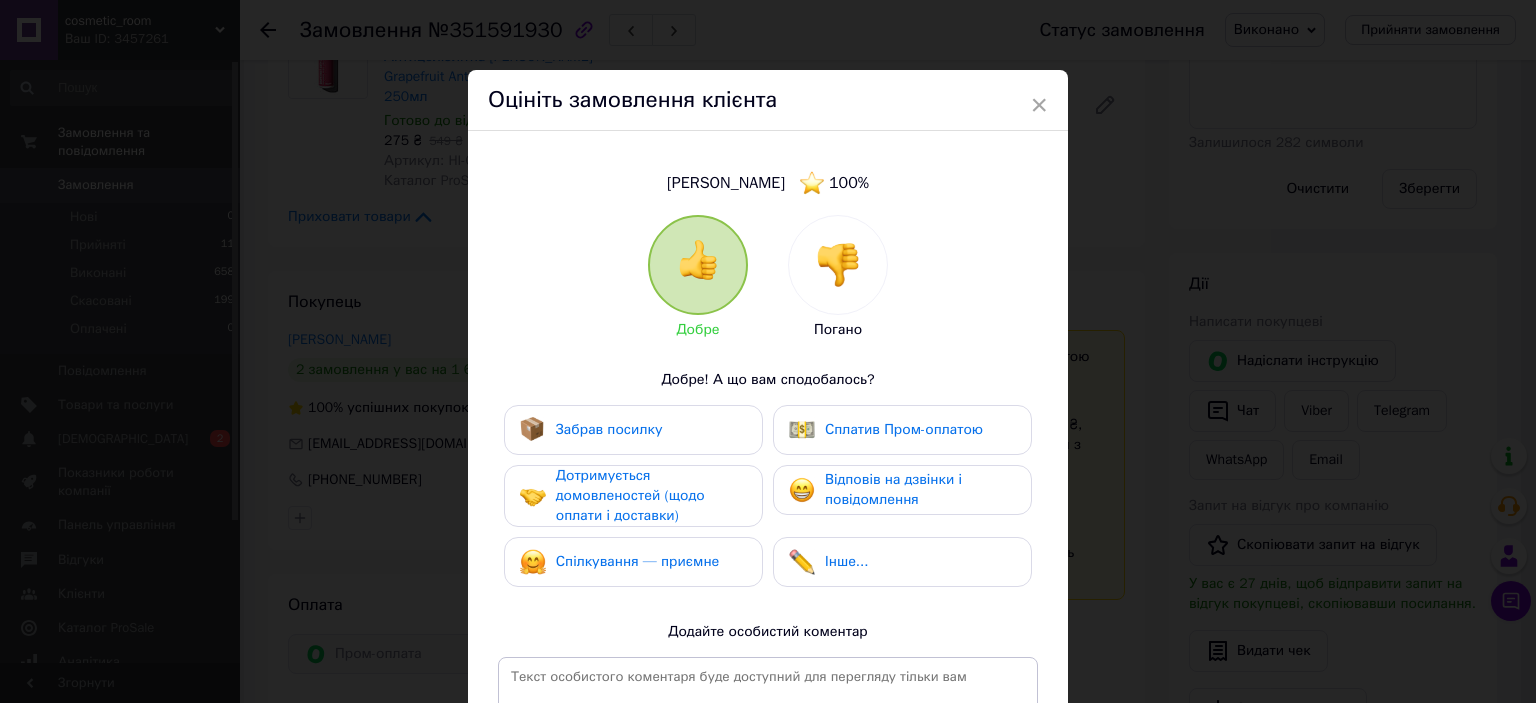 click on "Забрав посилку" at bounding box center (609, 429) 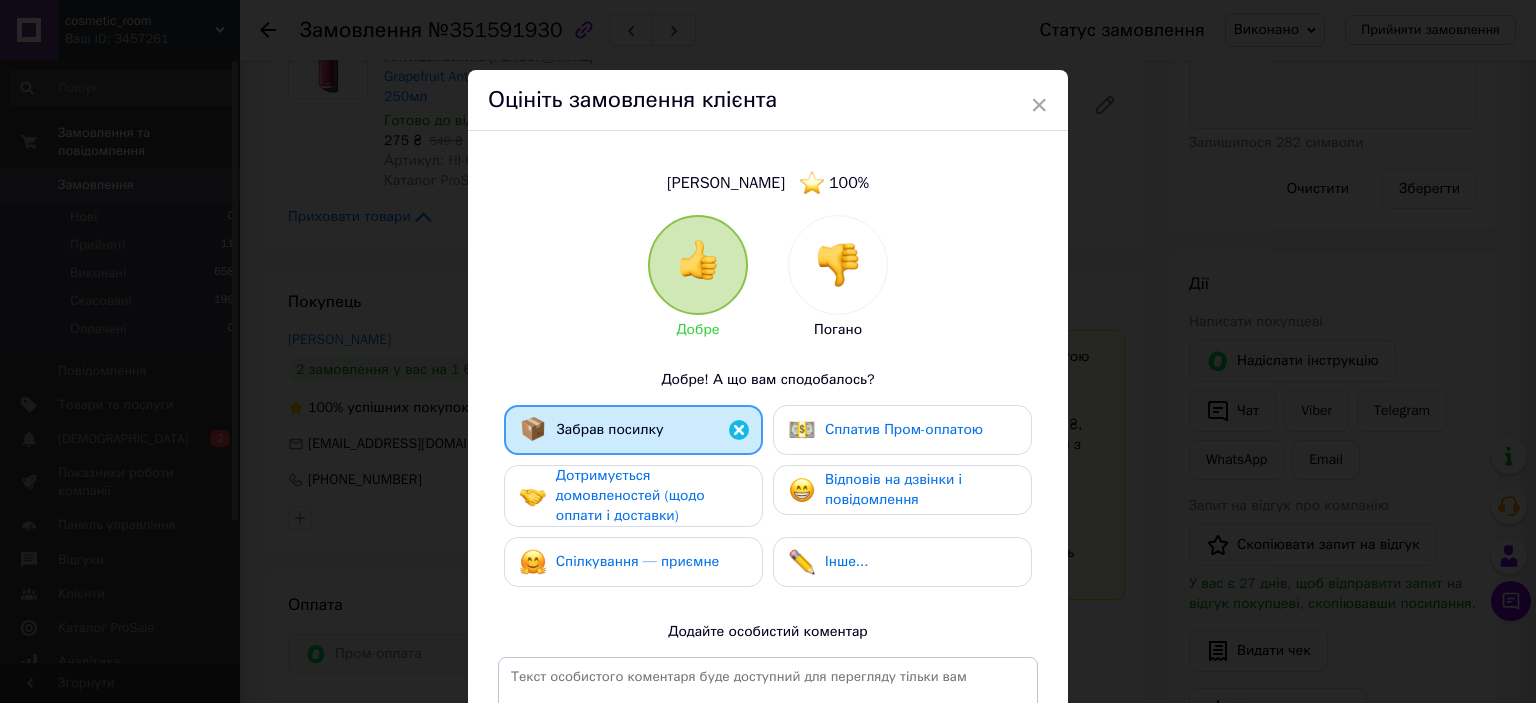 click on "Дотримується домовленостей (щодо оплати і доставки)" at bounding box center (630, 495) 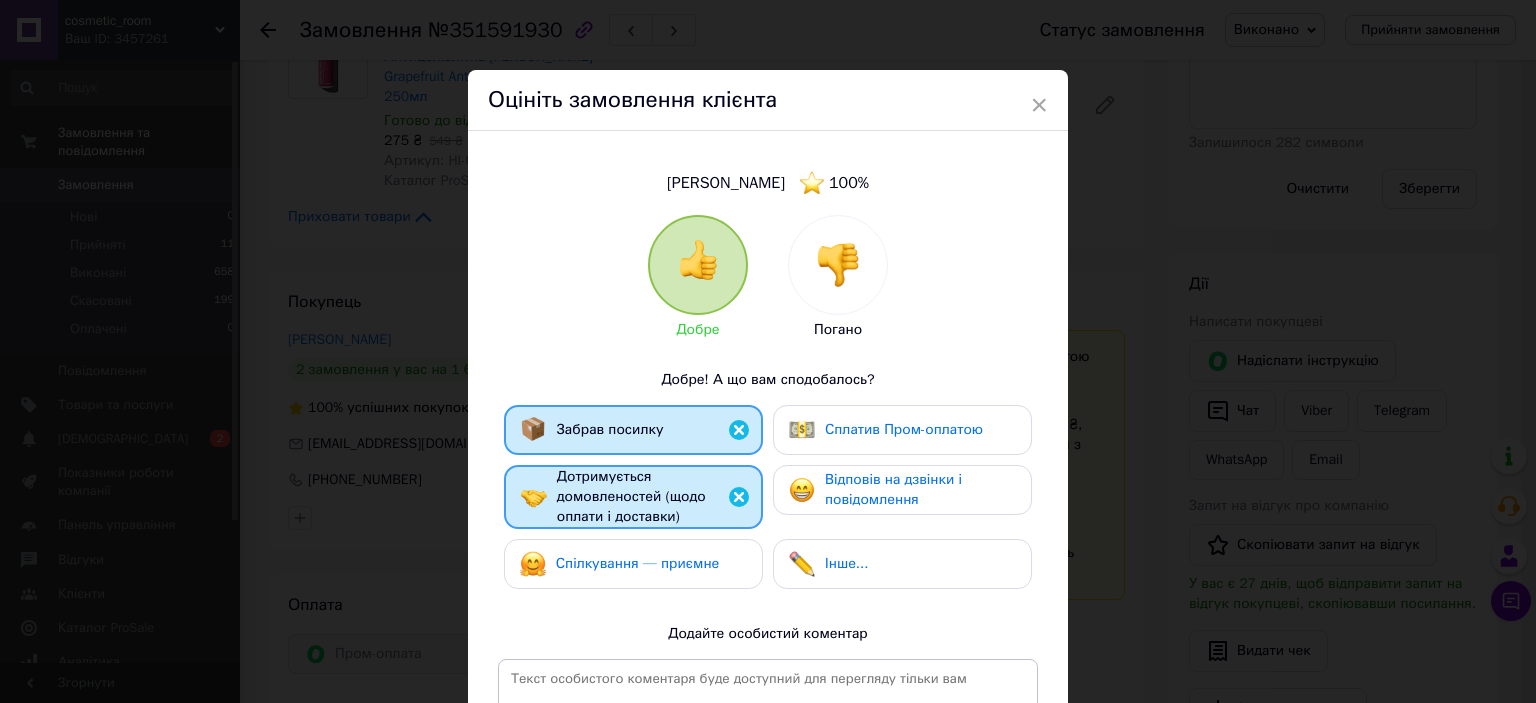 click on "Спілкування — приємне" at bounding box center [638, 563] 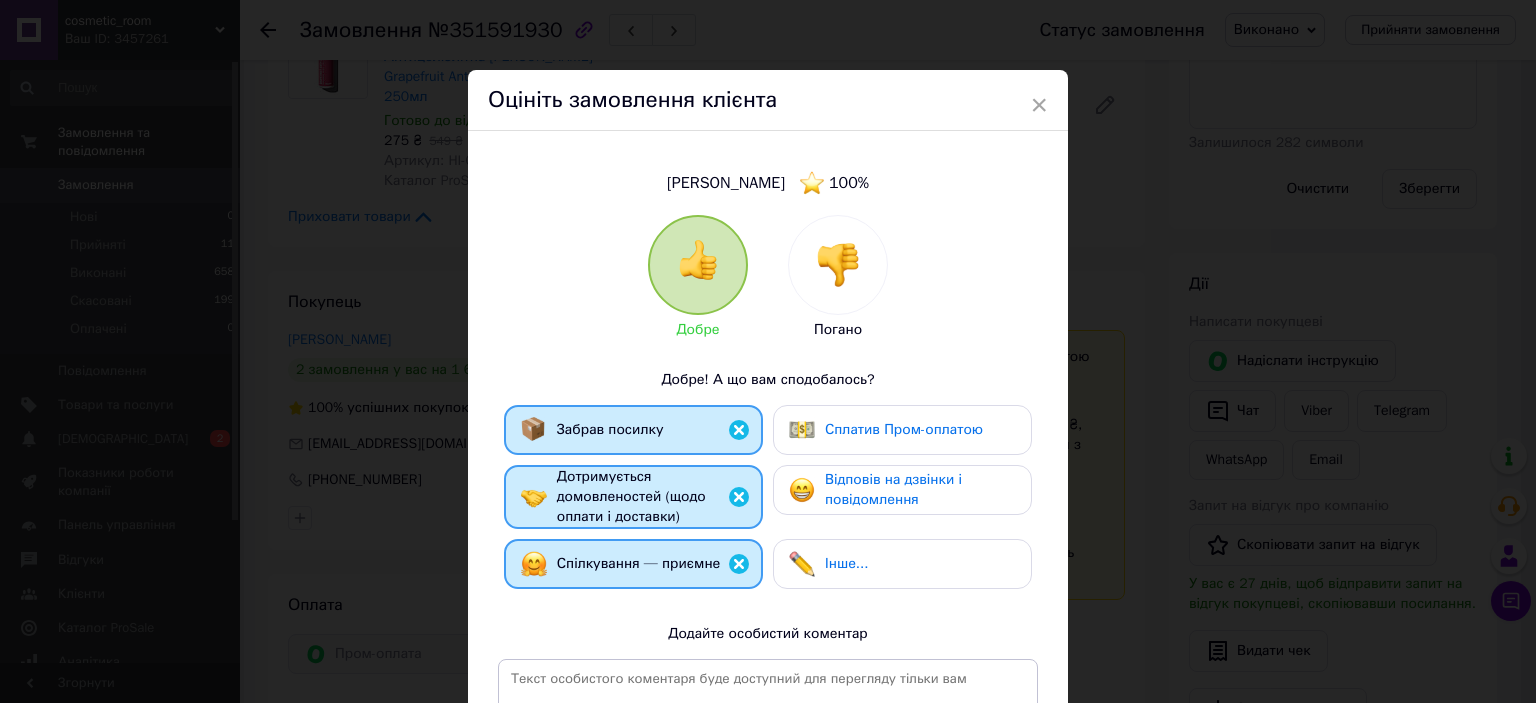 click on "Сплатив Пром-оплатою" at bounding box center (904, 430) 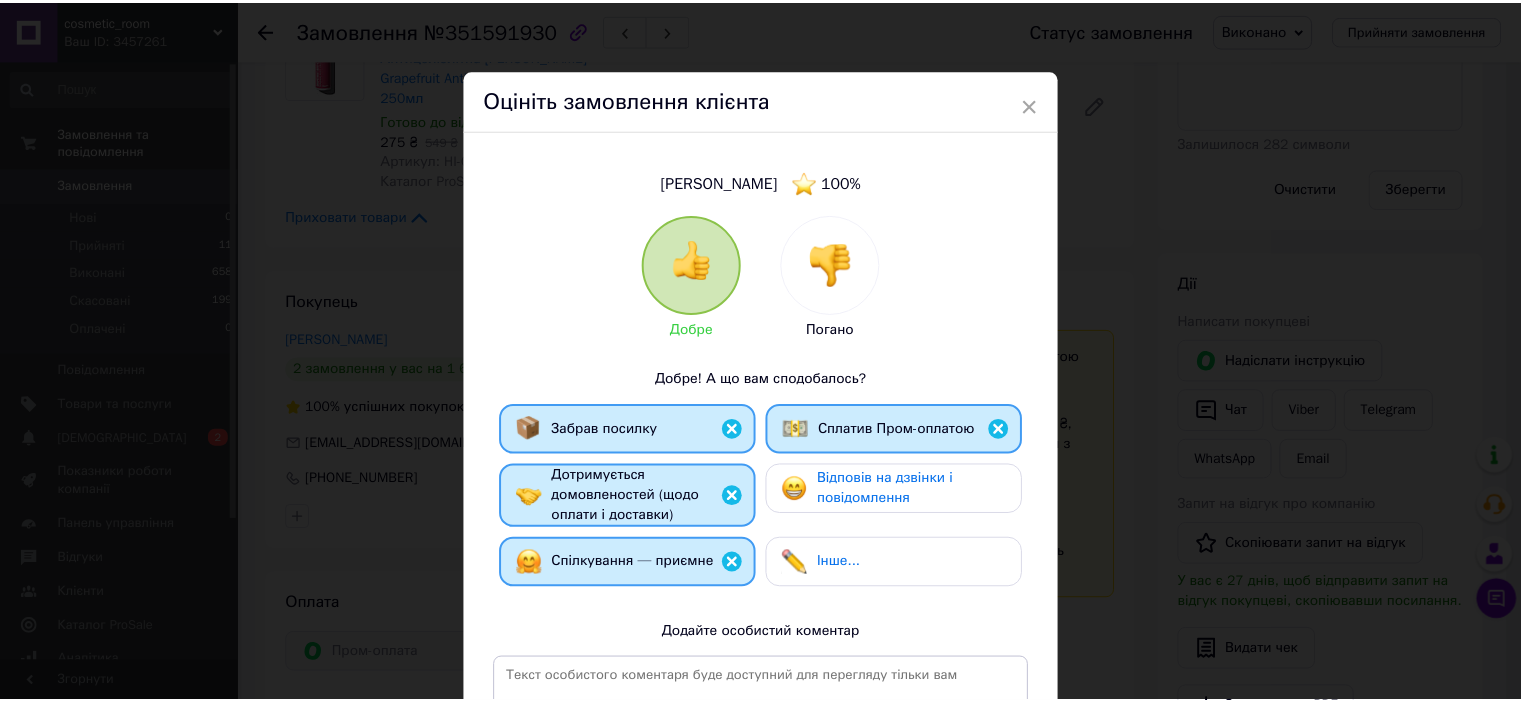 scroll, scrollTop: 288, scrollLeft: 0, axis: vertical 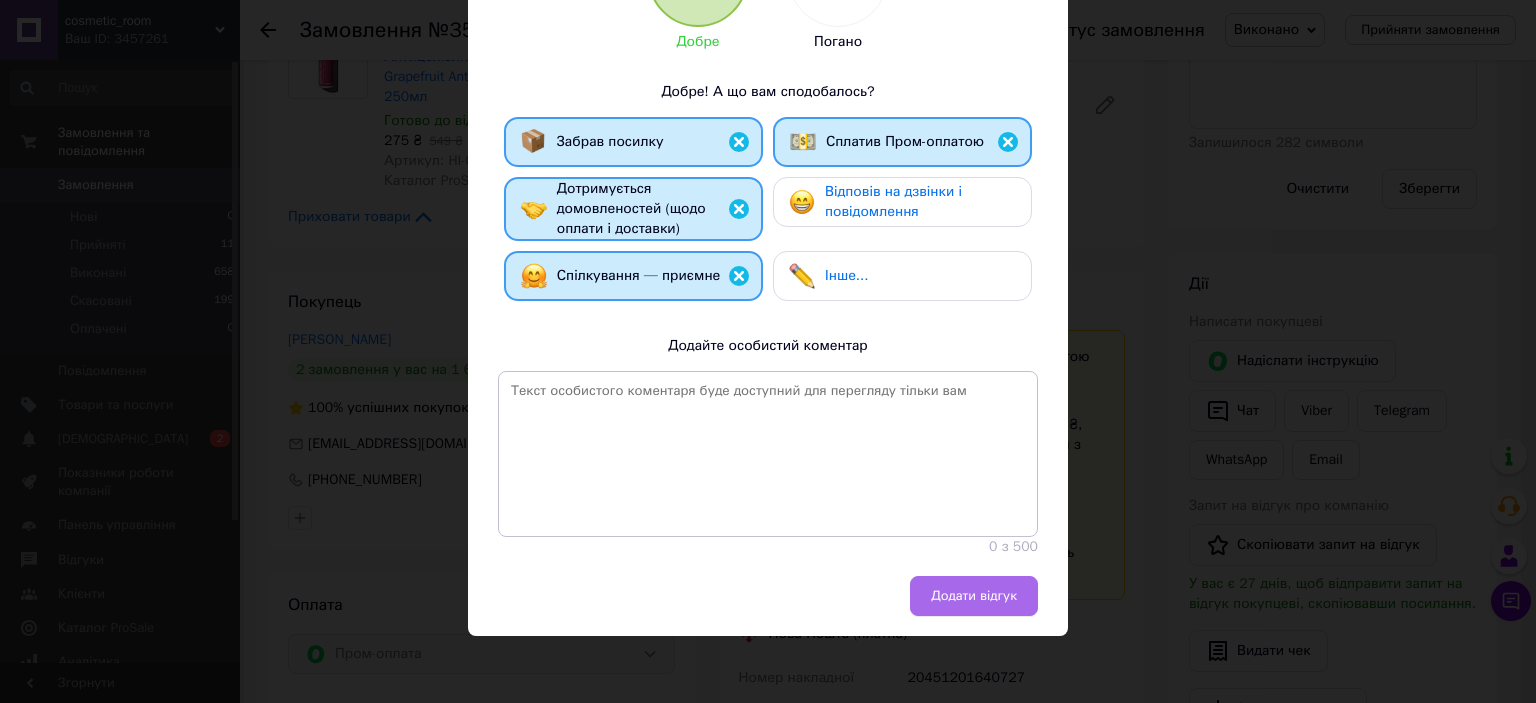 click on "Додати відгук" at bounding box center [974, 596] 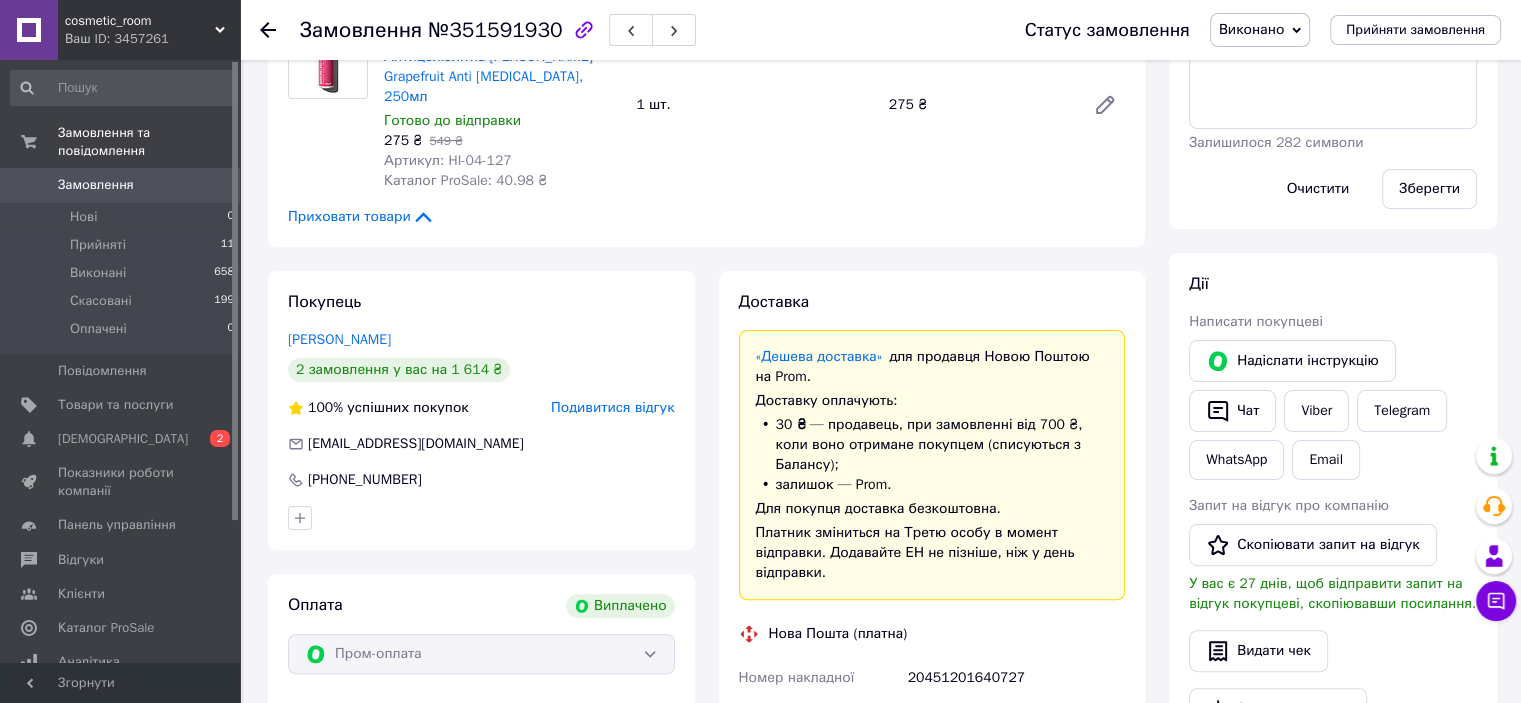 click 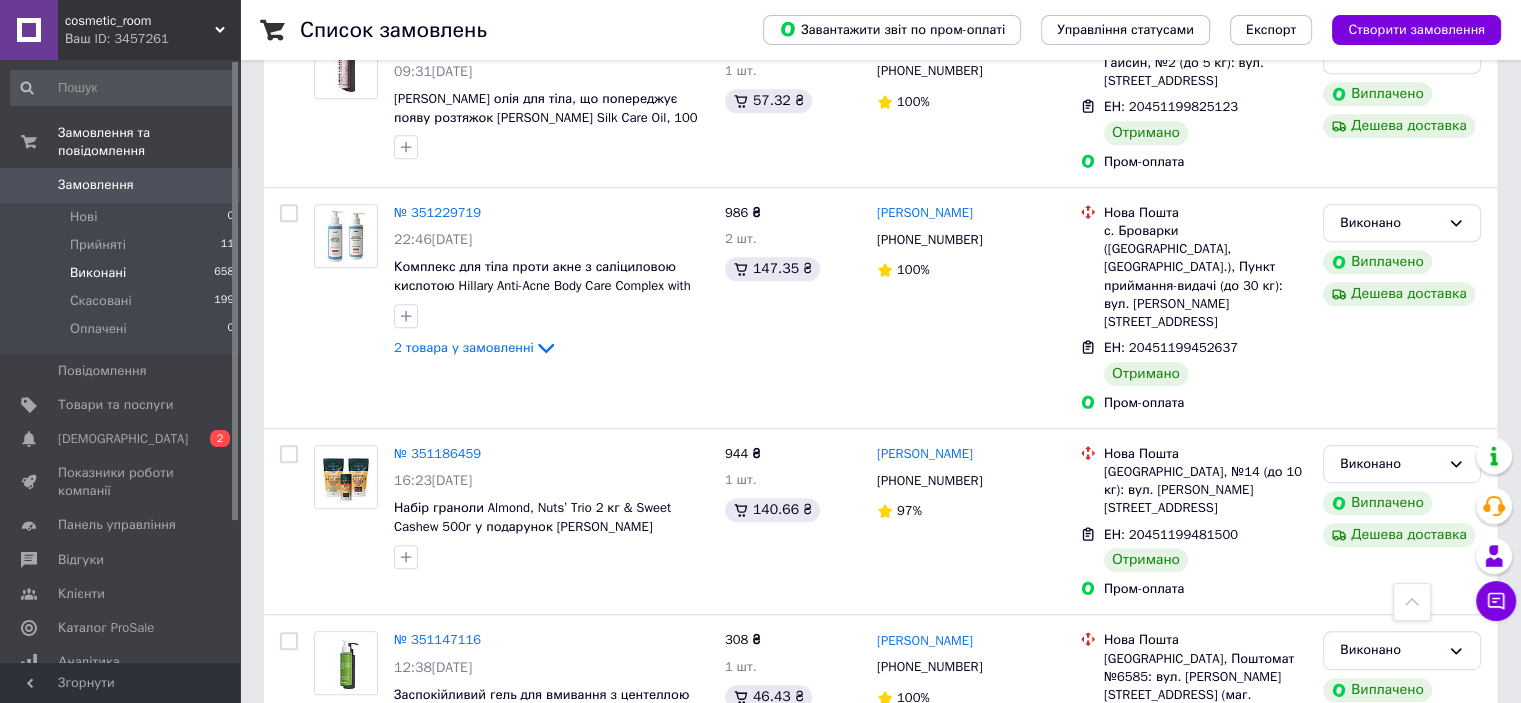 scroll, scrollTop: 1000, scrollLeft: 0, axis: vertical 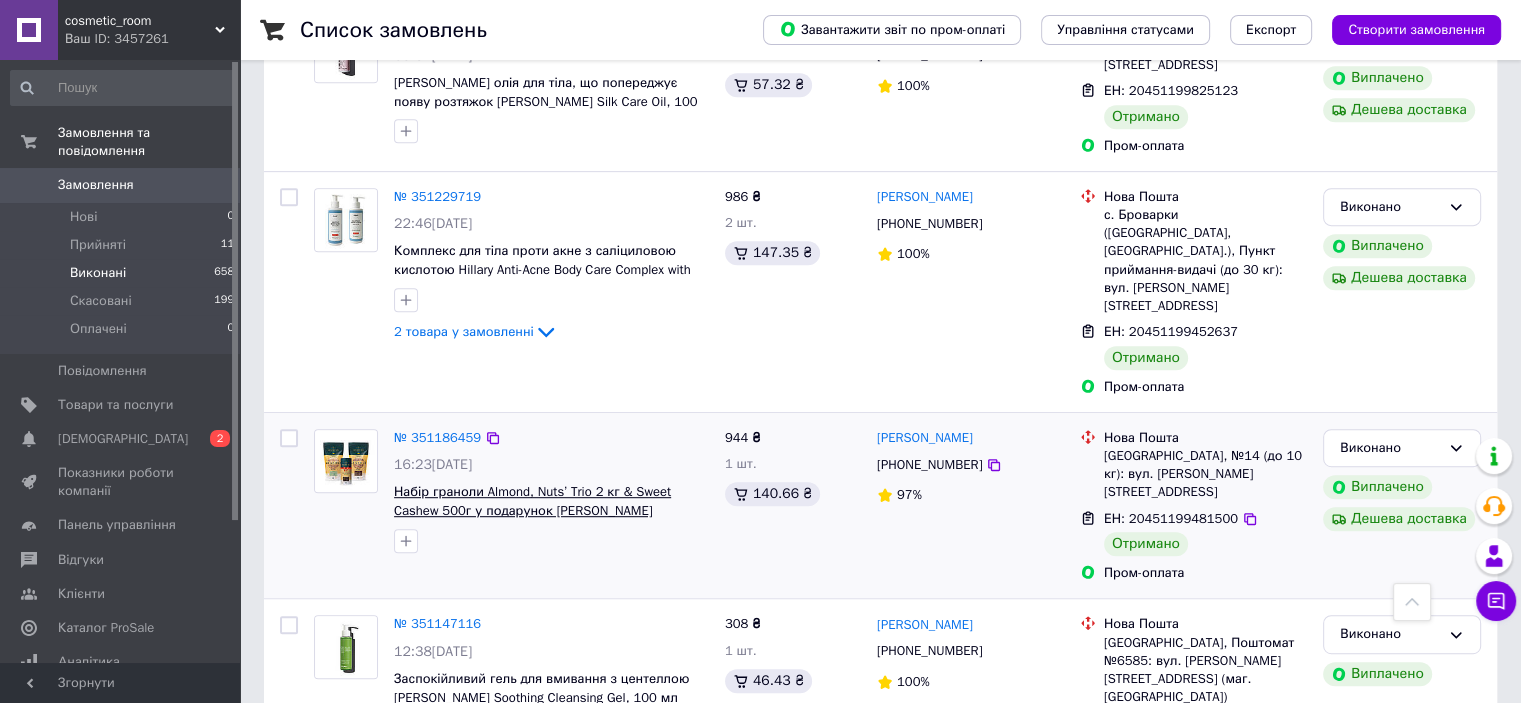 click on "Набір граноли Almond, Nuts’ Trio 2 кг & Sweet Cashew 500г у подарунок [PERSON_NAME]" at bounding box center [532, 501] 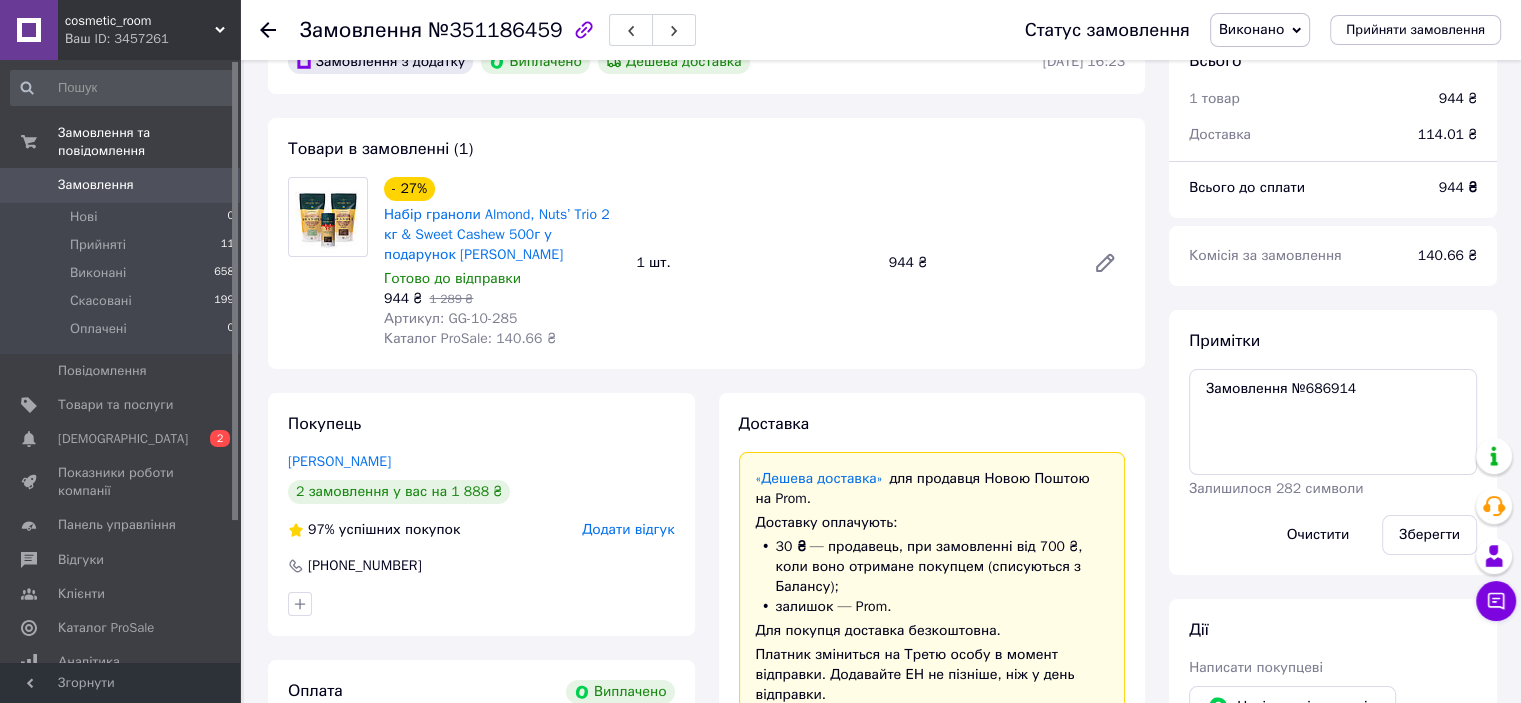 scroll, scrollTop: 100, scrollLeft: 0, axis: vertical 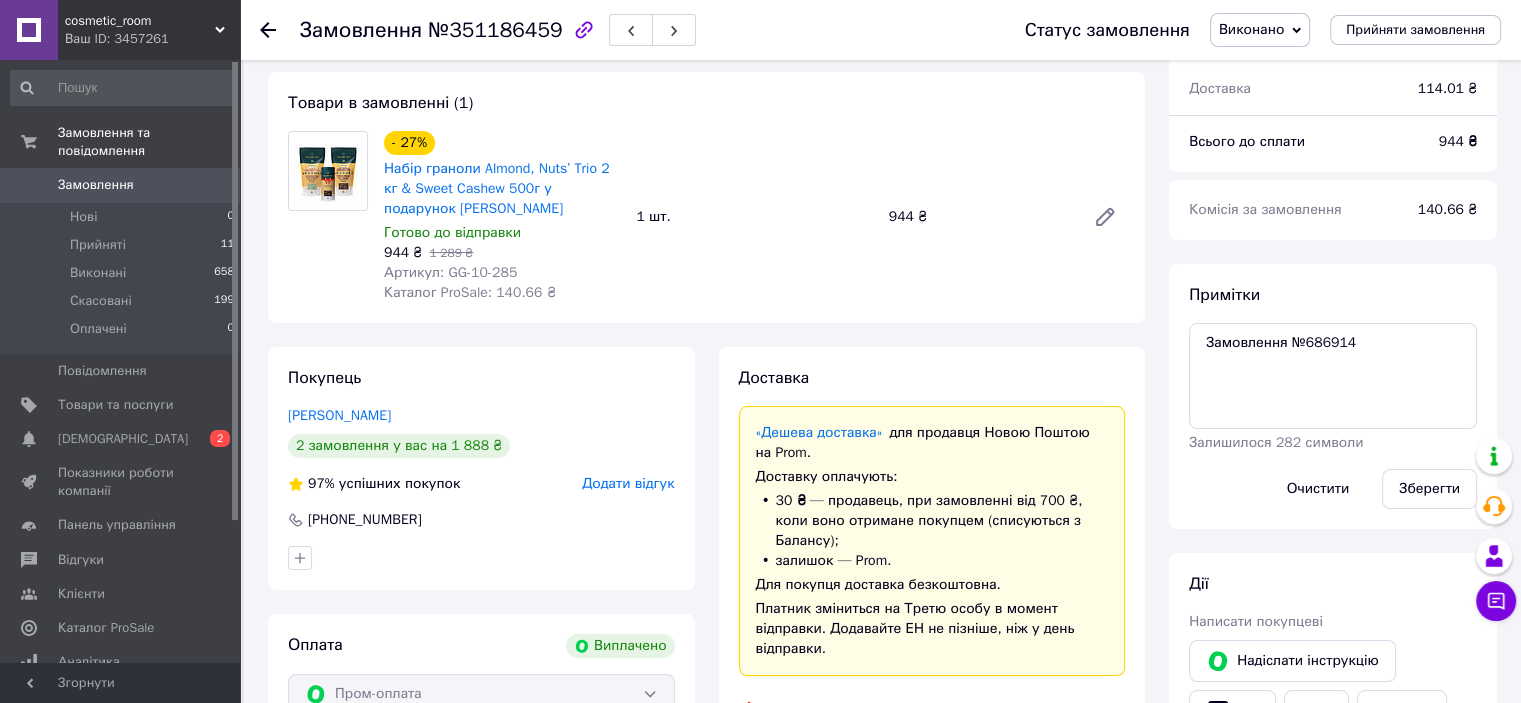 click on "Додати відгук" at bounding box center [628, 483] 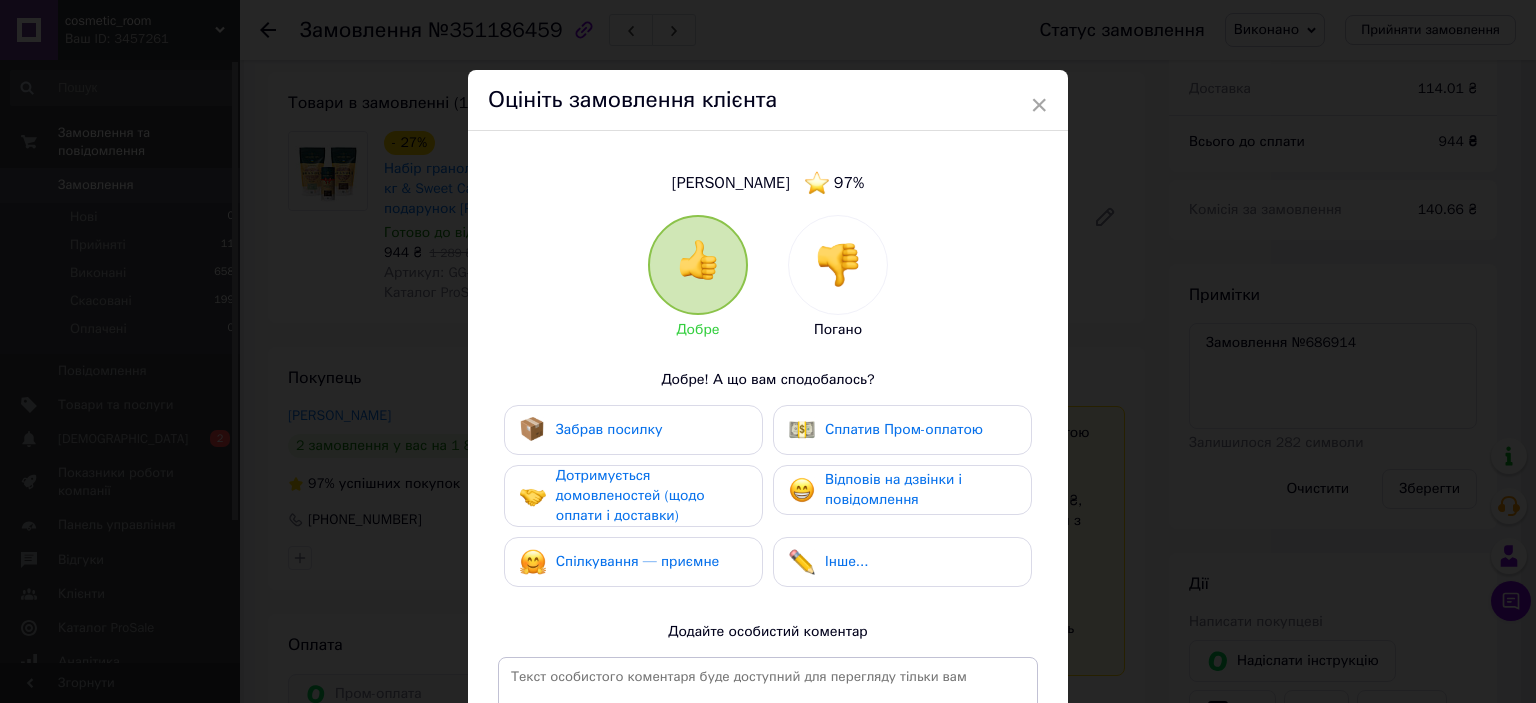 click on "Забрав посилку" at bounding box center (633, 430) 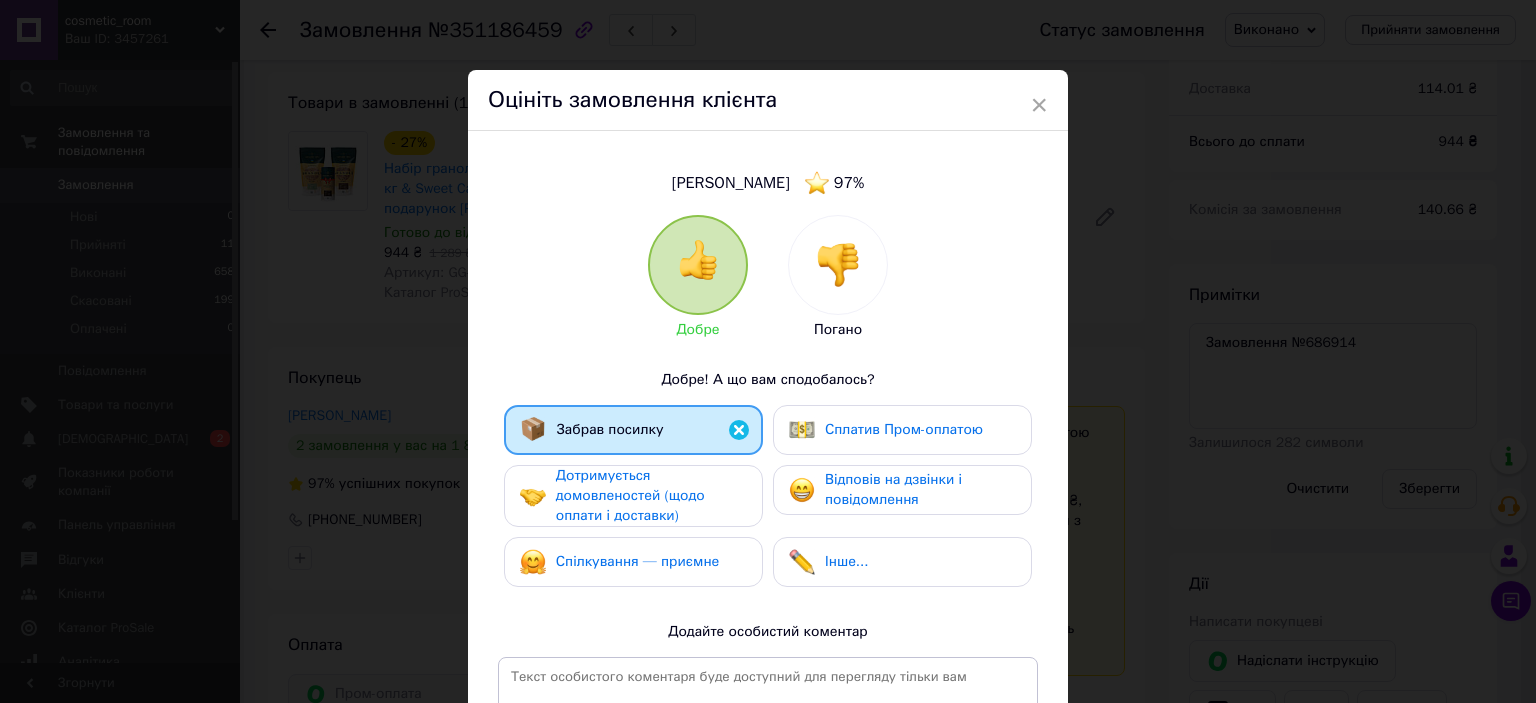 click on "Дотримується домовленостей (щодо оплати і доставки)" at bounding box center (630, 495) 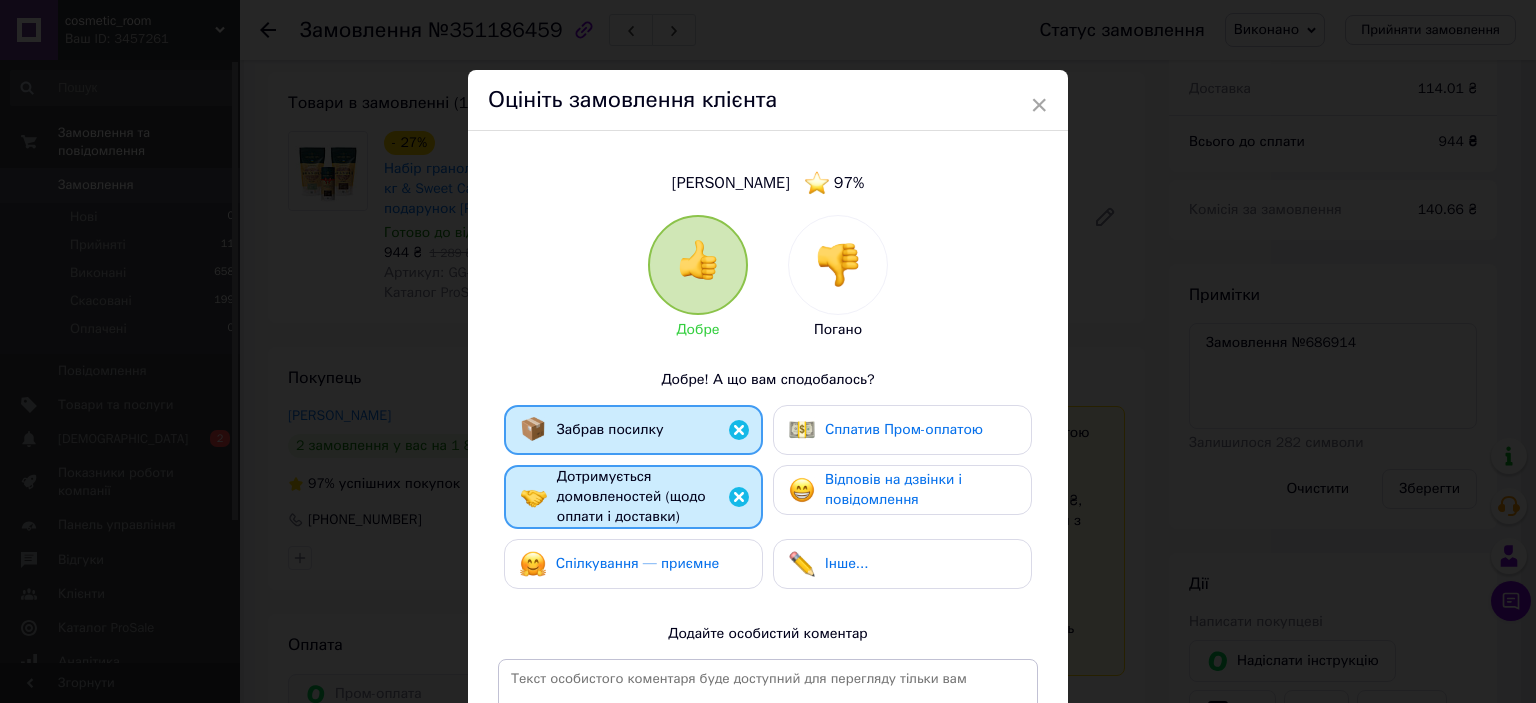 click on "Спілкування — приємне" at bounding box center (638, 563) 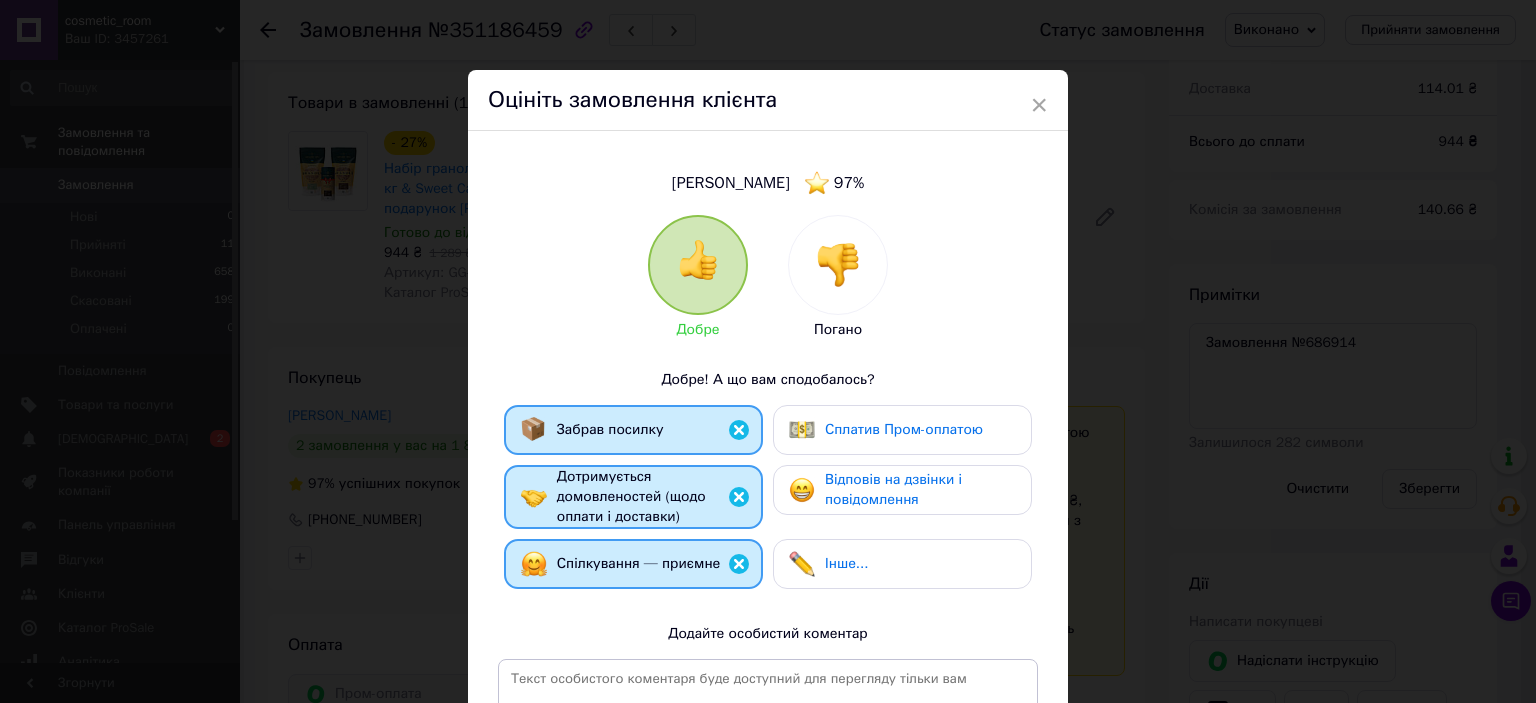 click on "Сплатив Пром-оплатою" at bounding box center (904, 429) 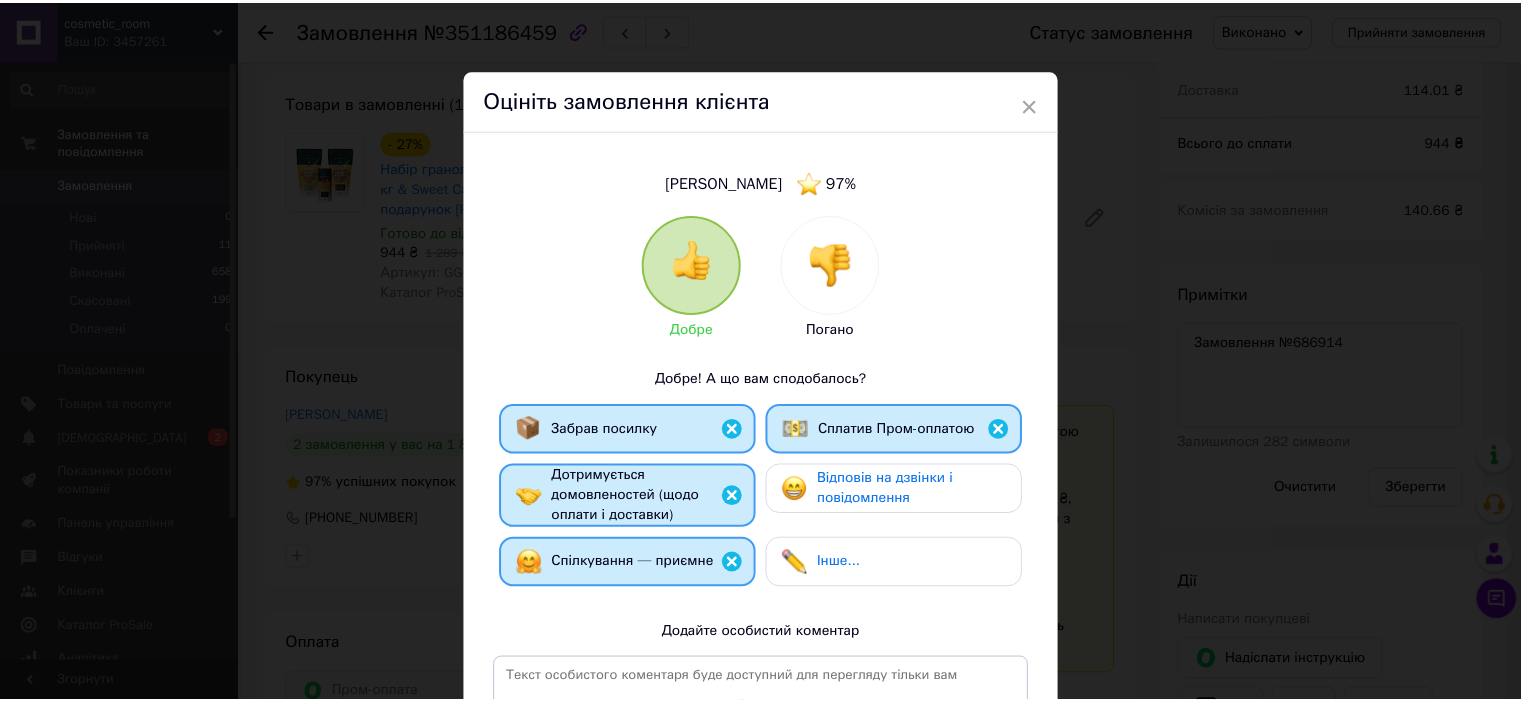 scroll, scrollTop: 288, scrollLeft: 0, axis: vertical 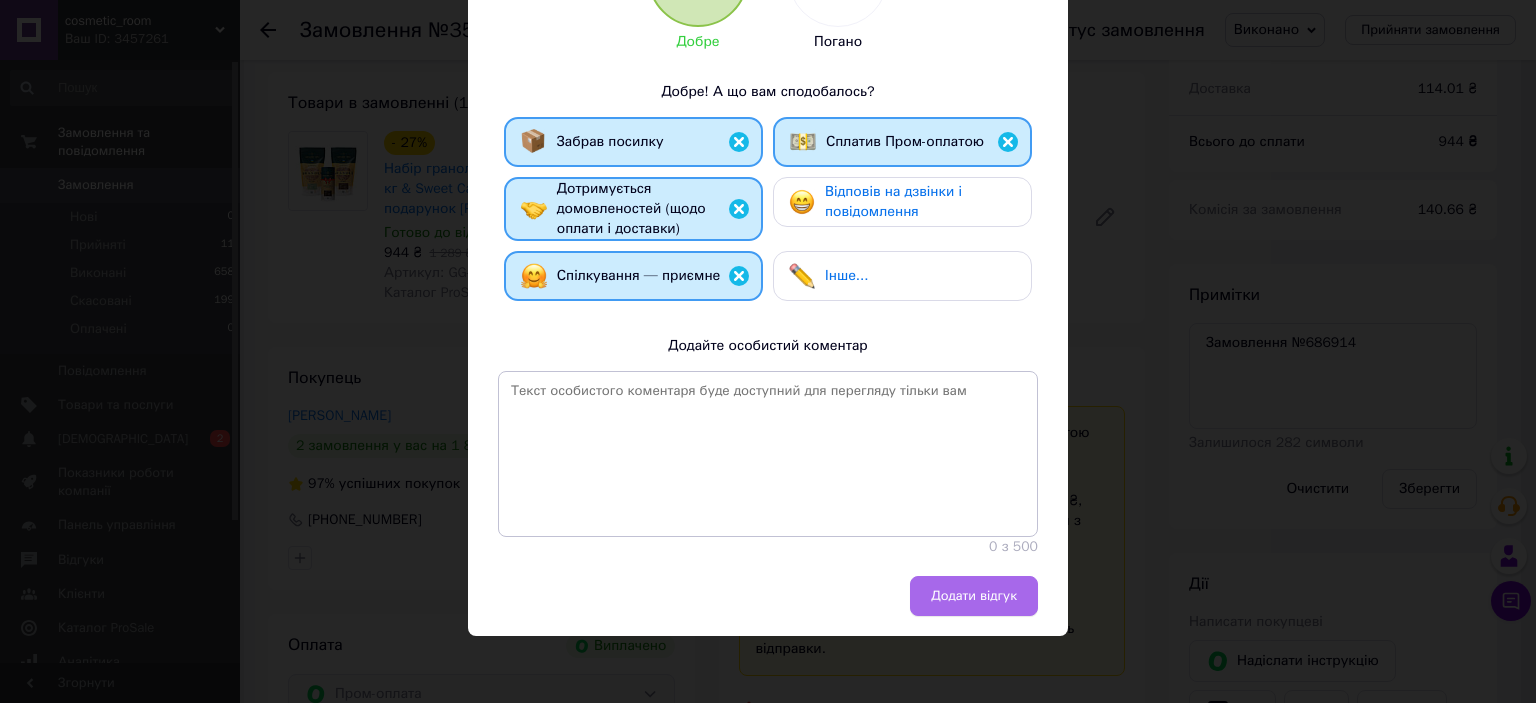 click on "Додати відгук" at bounding box center [974, 596] 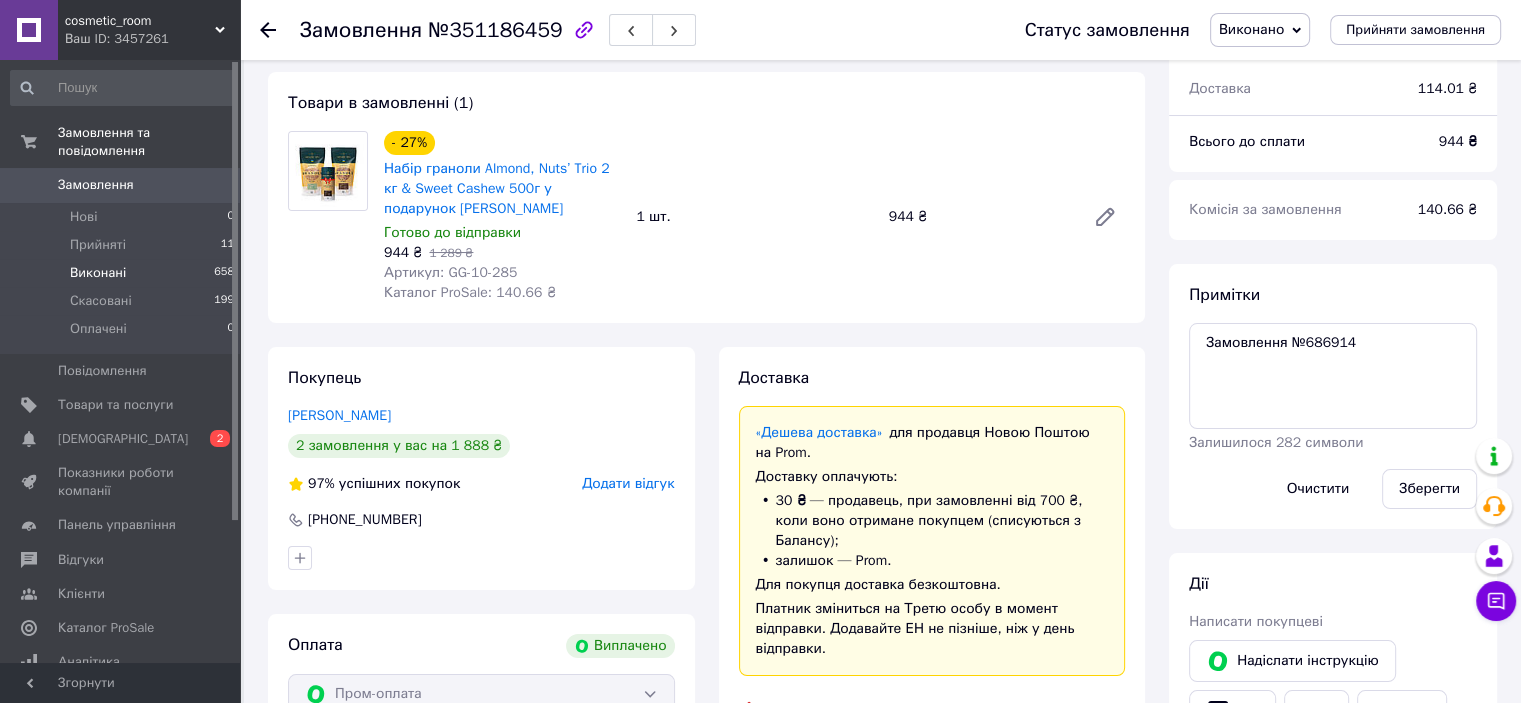 click on "Виконані" at bounding box center [98, 273] 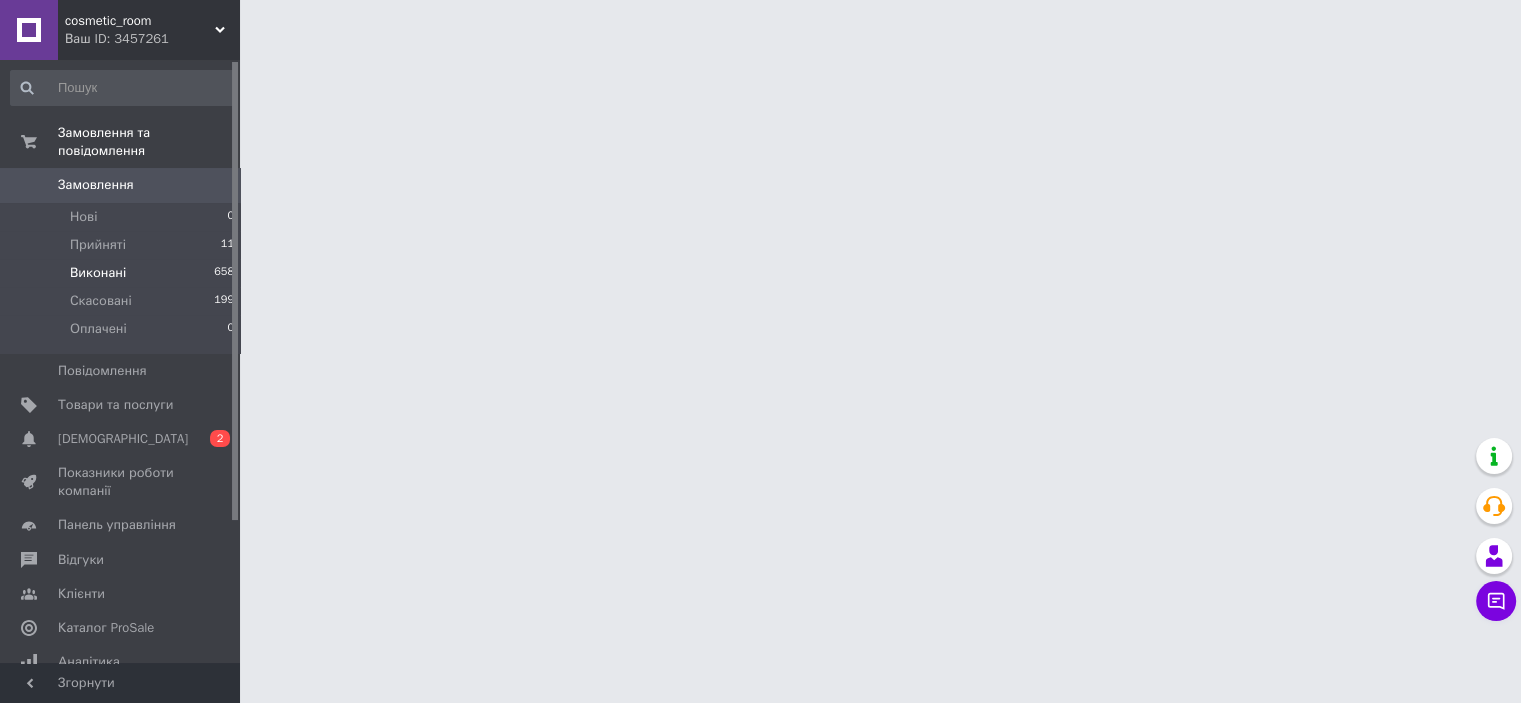 scroll, scrollTop: 0, scrollLeft: 0, axis: both 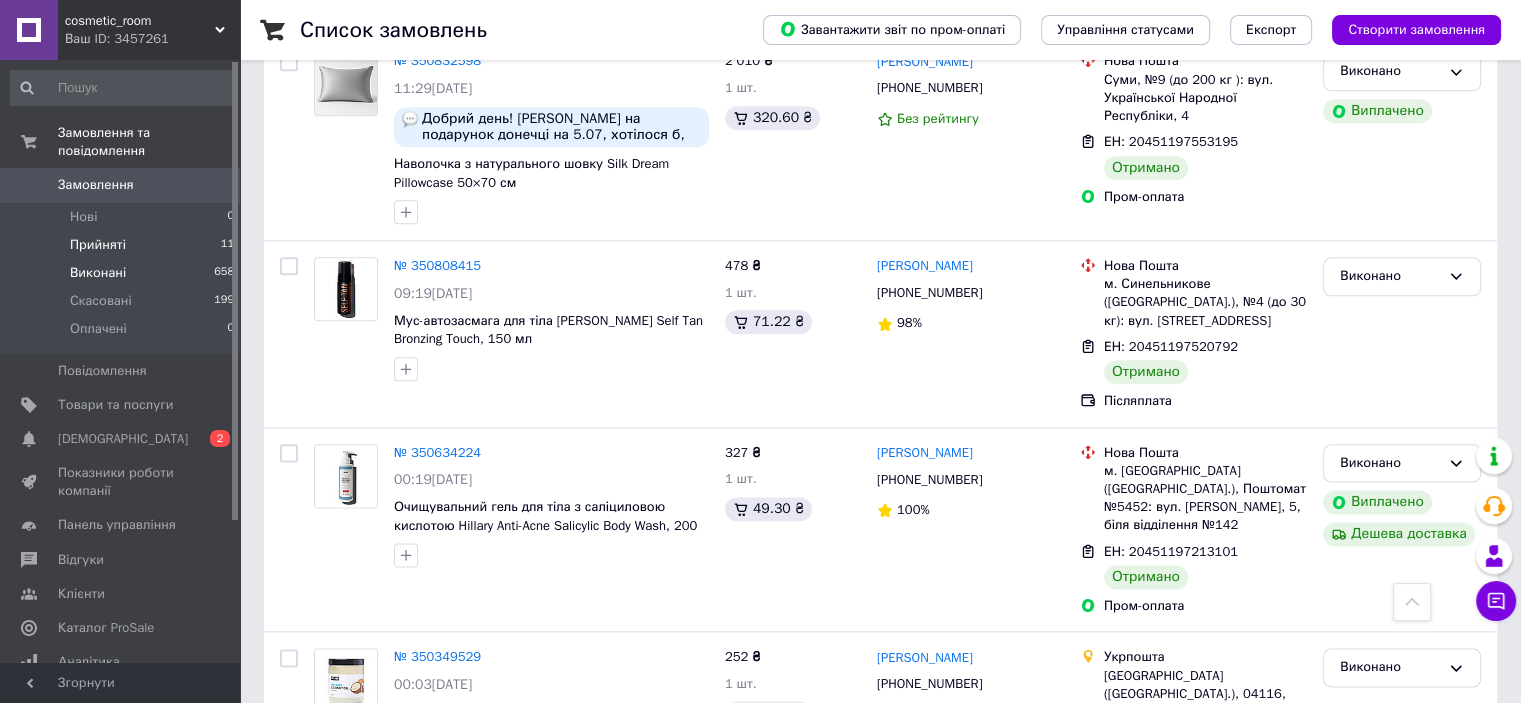 click on "Прийняті" at bounding box center [98, 245] 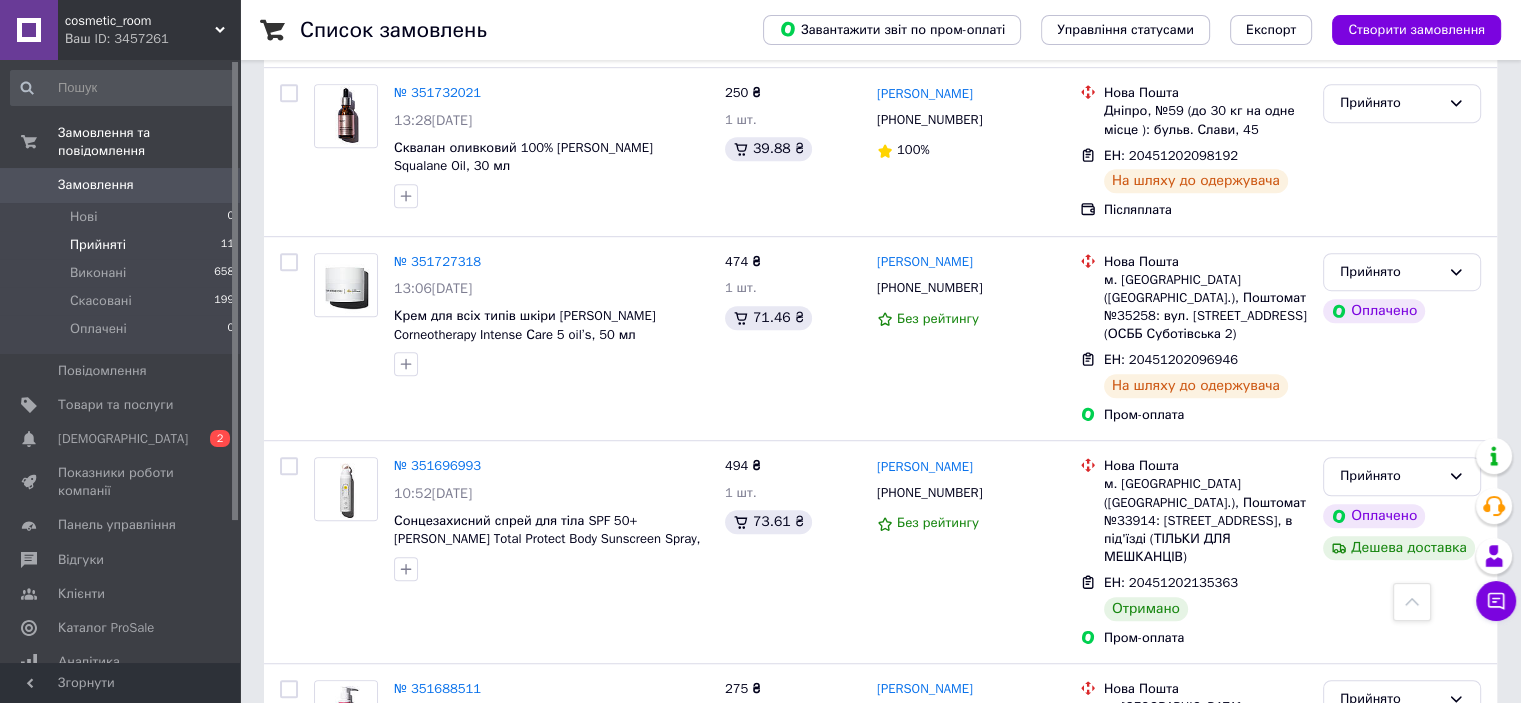 scroll, scrollTop: 1200, scrollLeft: 0, axis: vertical 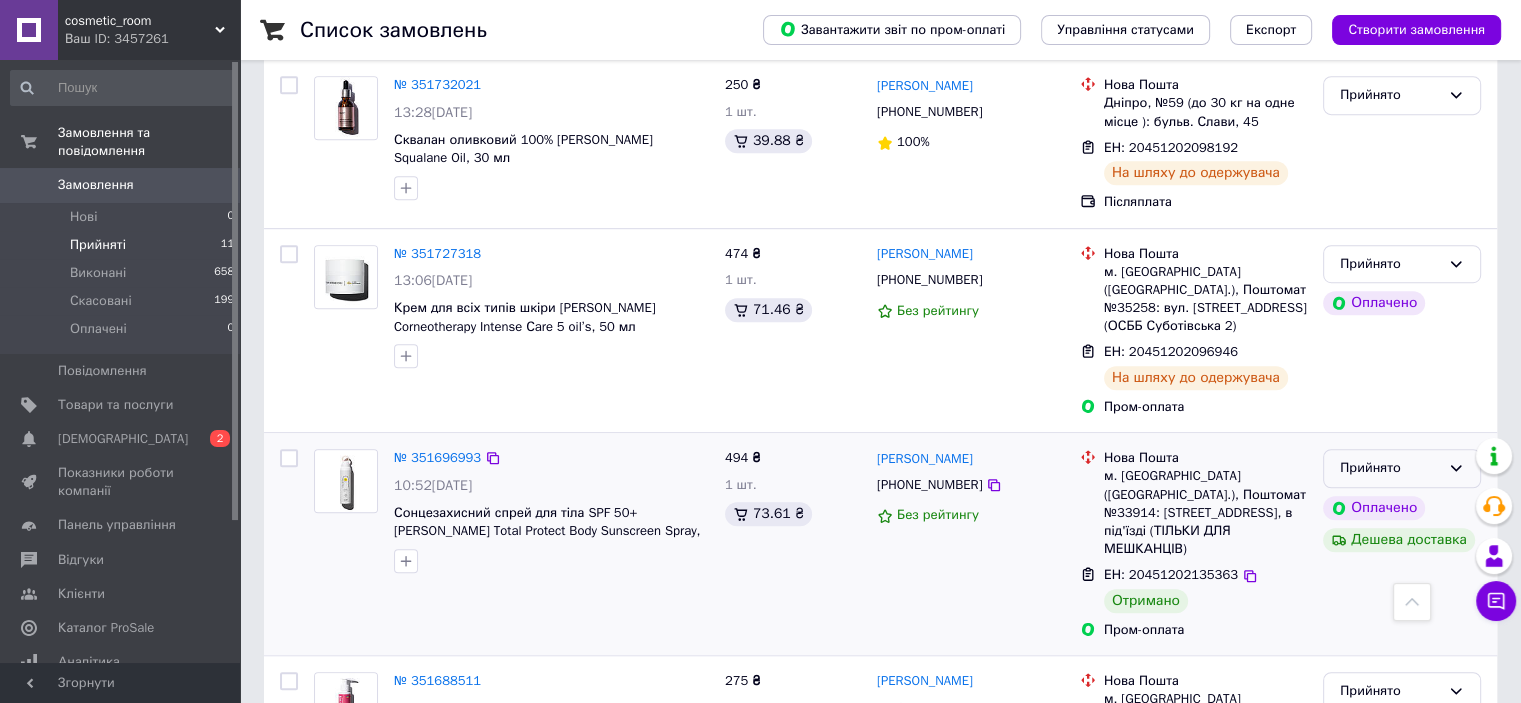 click on "Прийнято" at bounding box center (1390, 468) 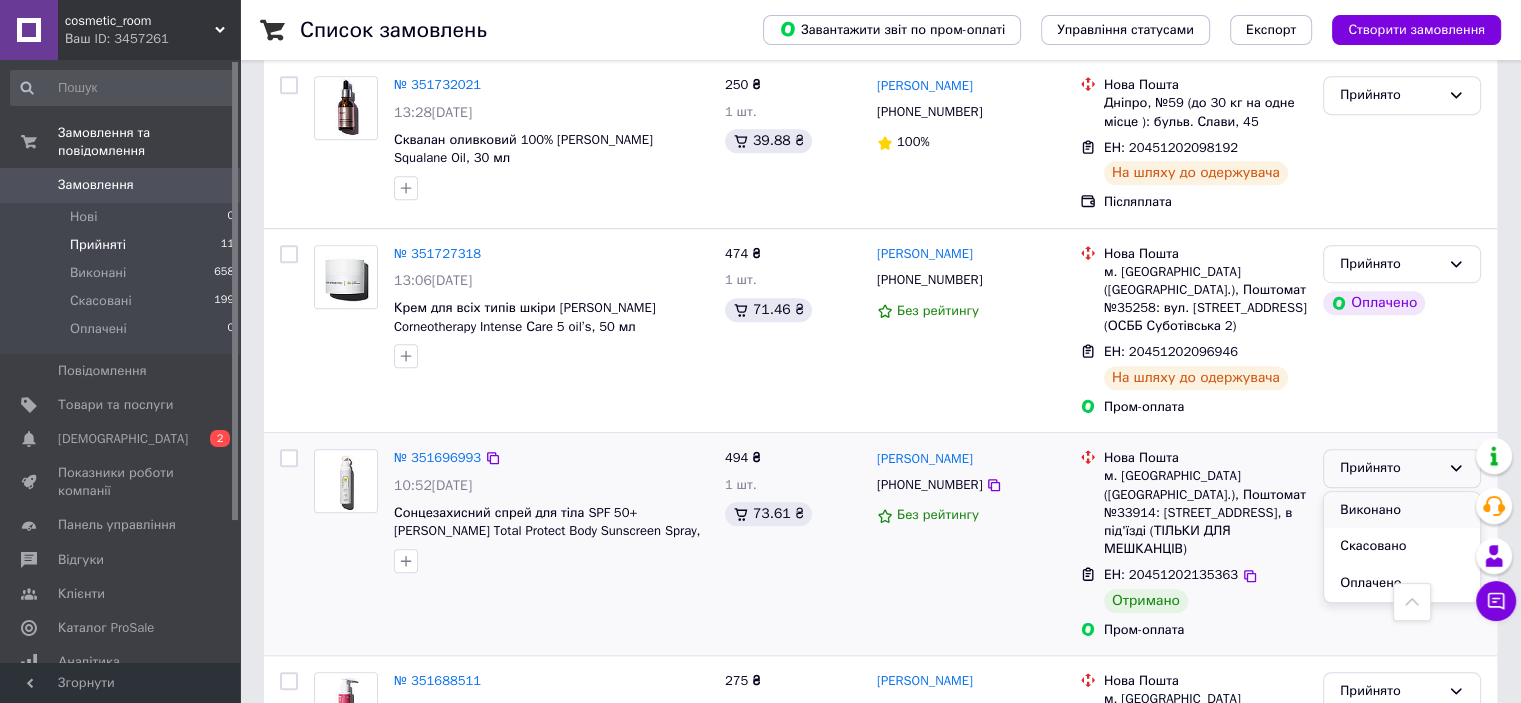 click on "Виконано" at bounding box center (1402, 510) 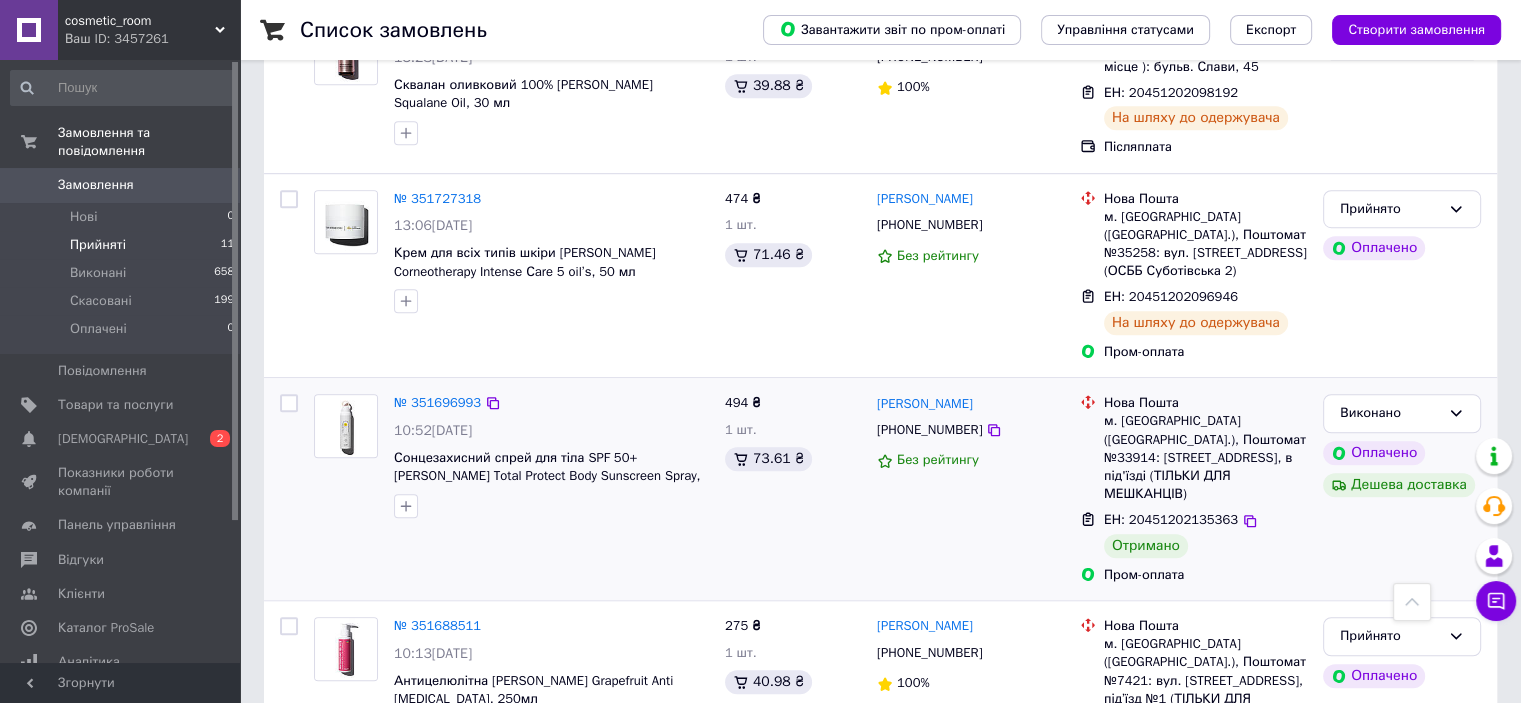 scroll, scrollTop: 1400, scrollLeft: 0, axis: vertical 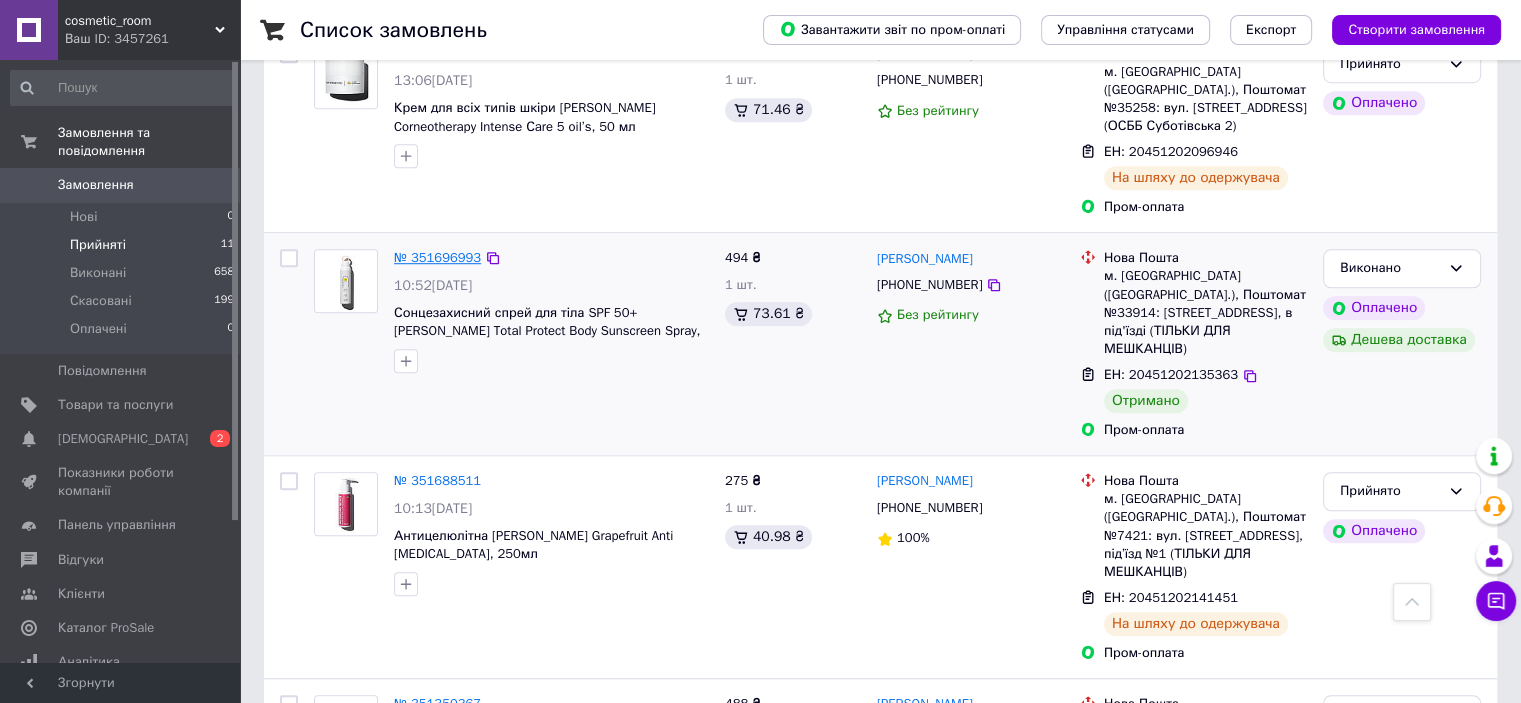 click on "№ 351696993" at bounding box center [437, 257] 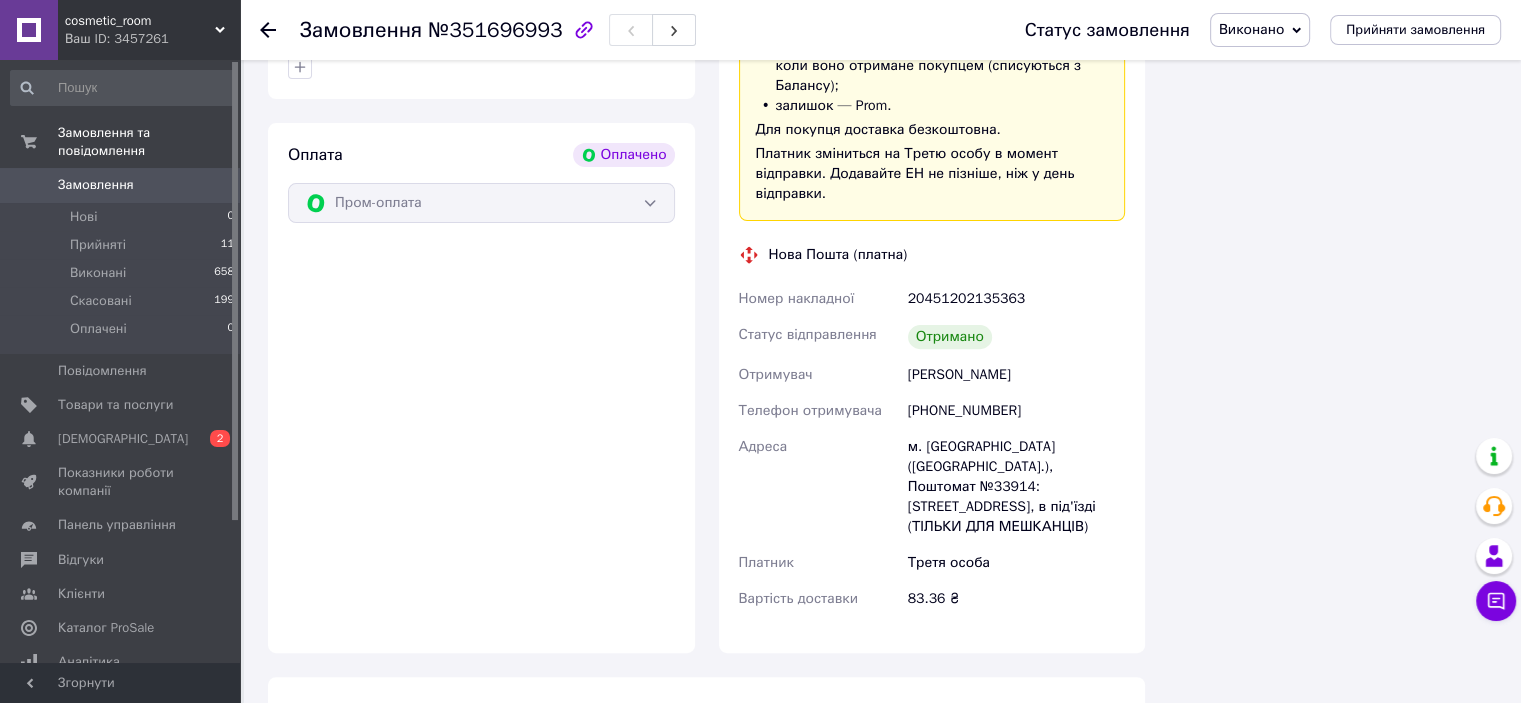 scroll, scrollTop: 1256, scrollLeft: 0, axis: vertical 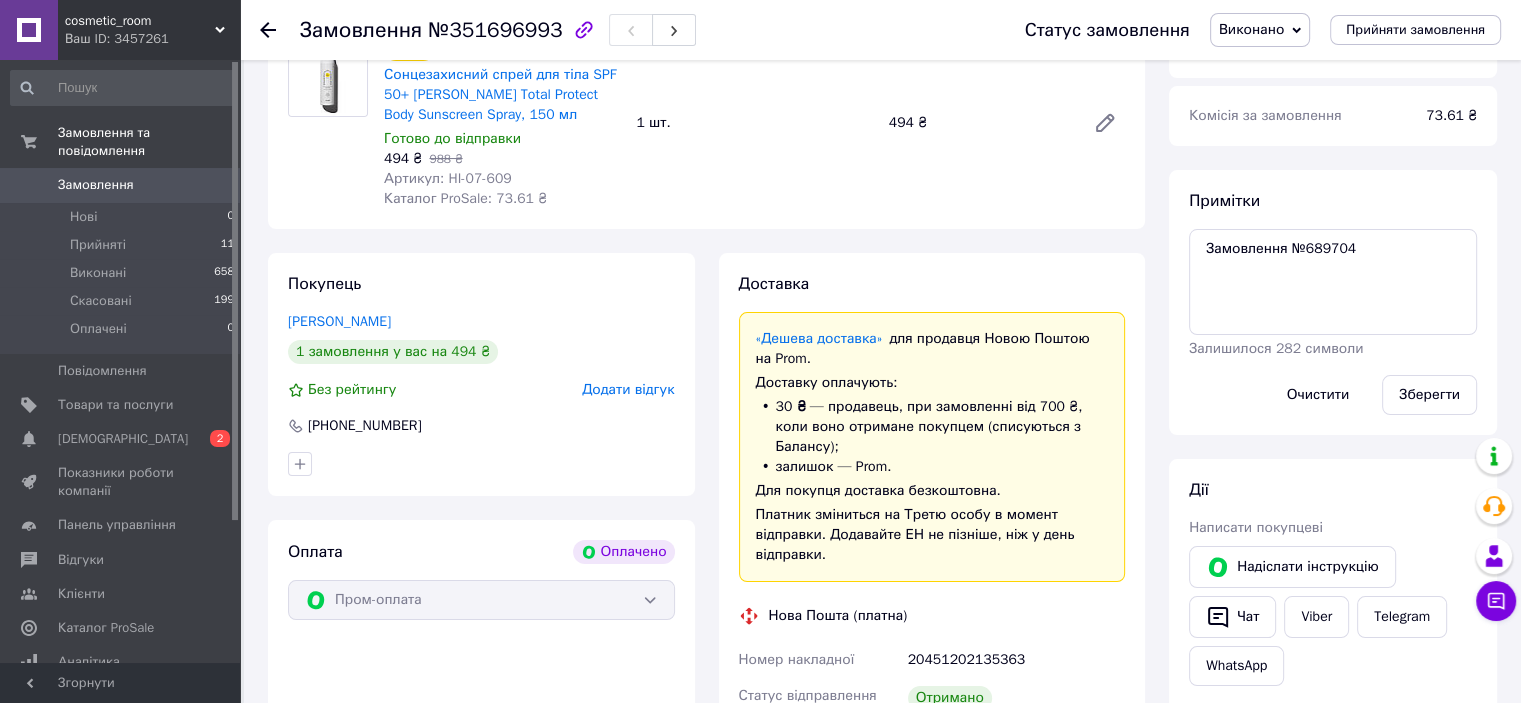 click on "Додати відгук" at bounding box center (628, 389) 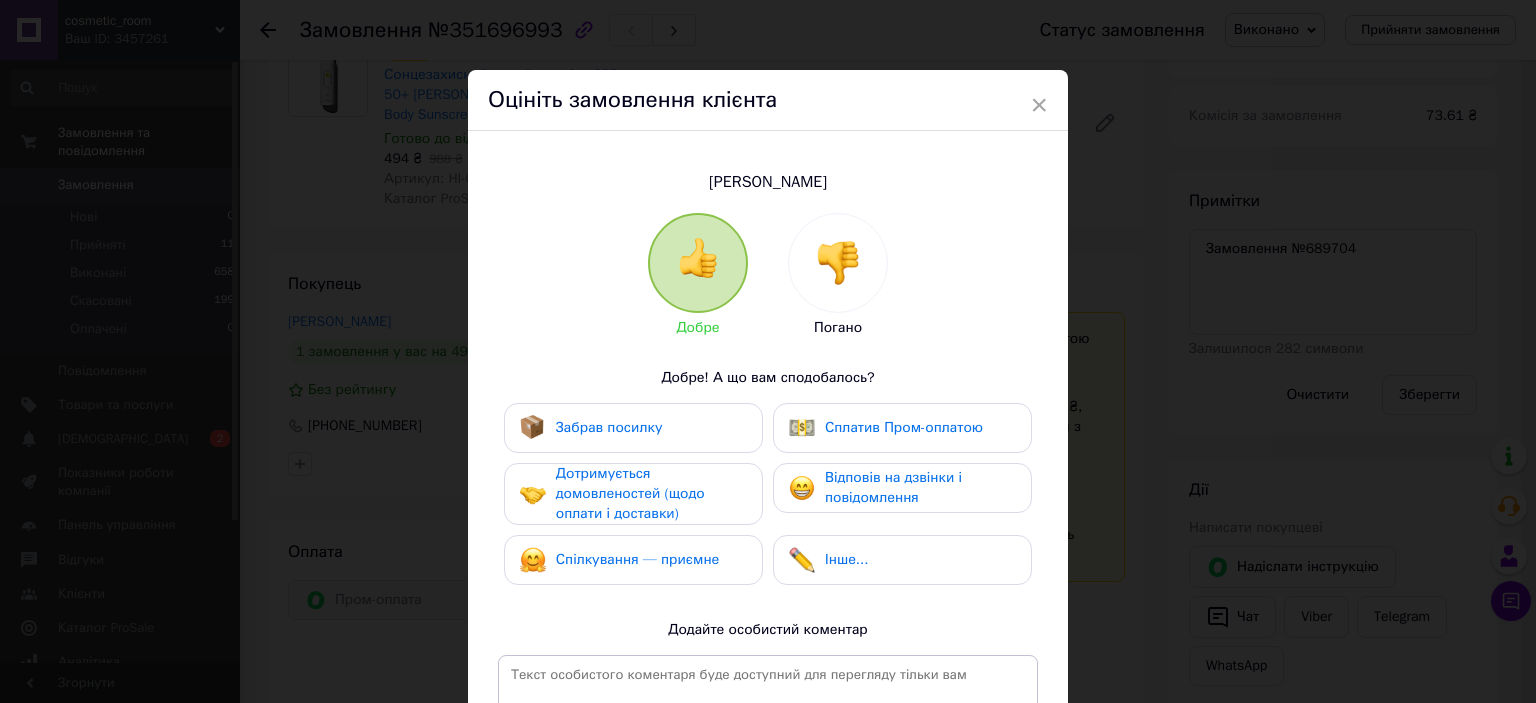 click on "Забрав посилку" at bounding box center (609, 427) 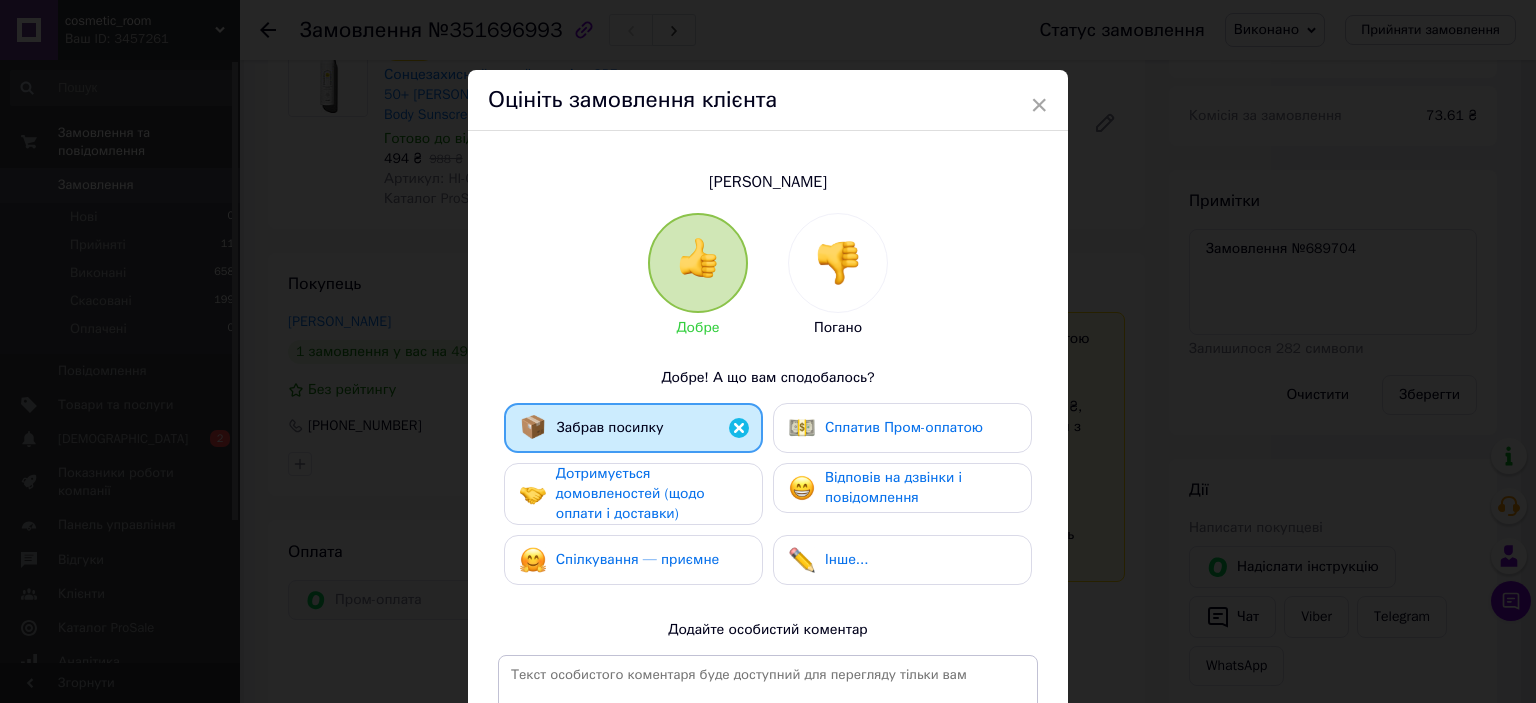click on "Дотримується домовленостей (щодо оплати і доставки)" at bounding box center (630, 493) 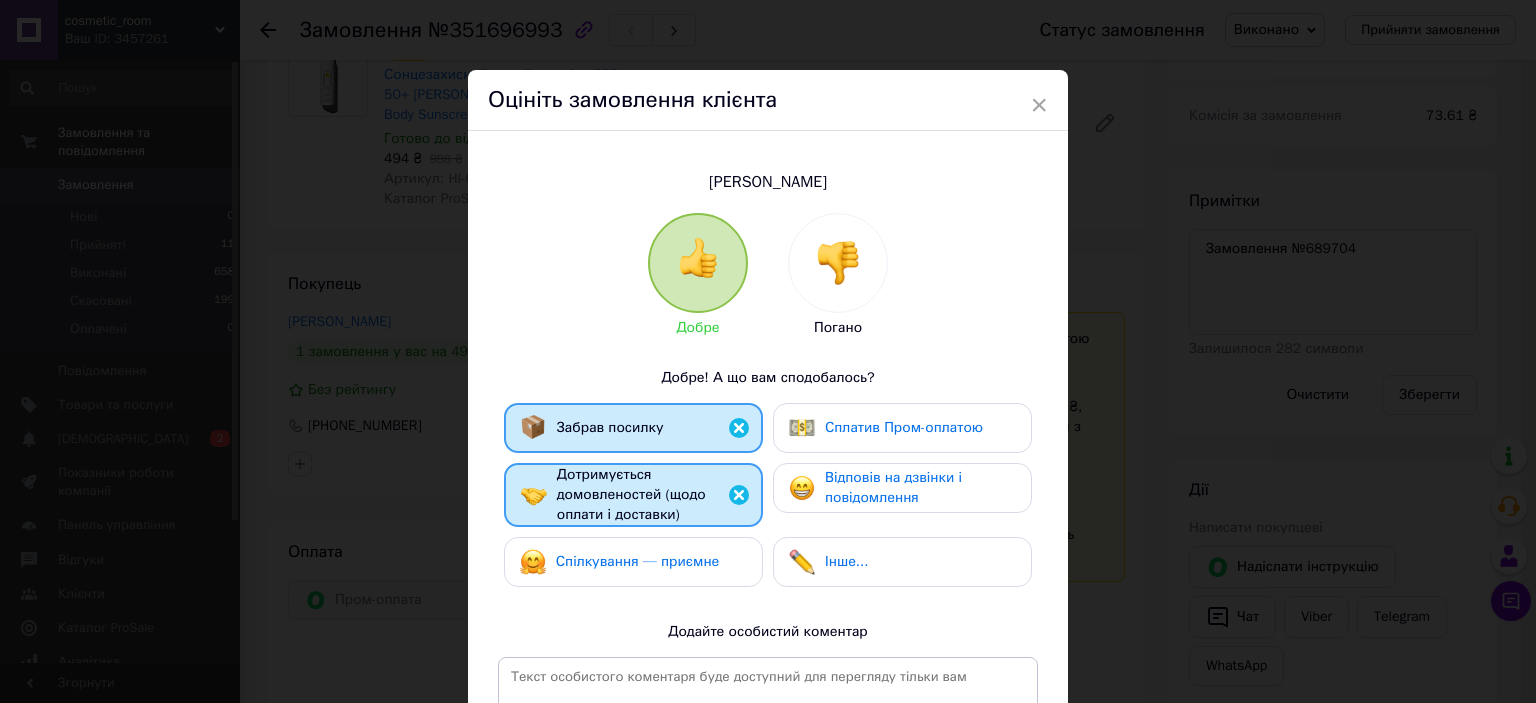 click on "Спілкування — приємне" at bounding box center (638, 561) 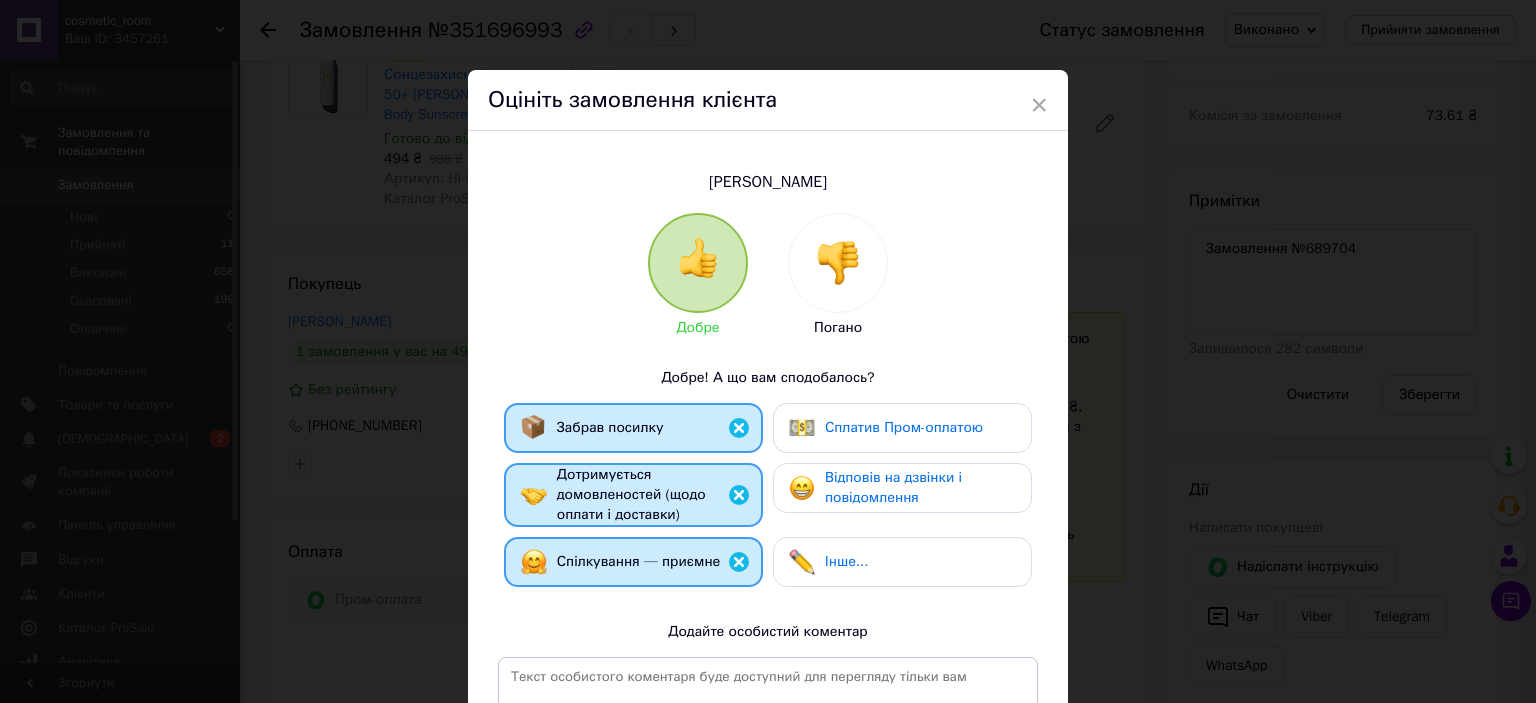 click on "Сплатив Пром-оплатою" at bounding box center (904, 427) 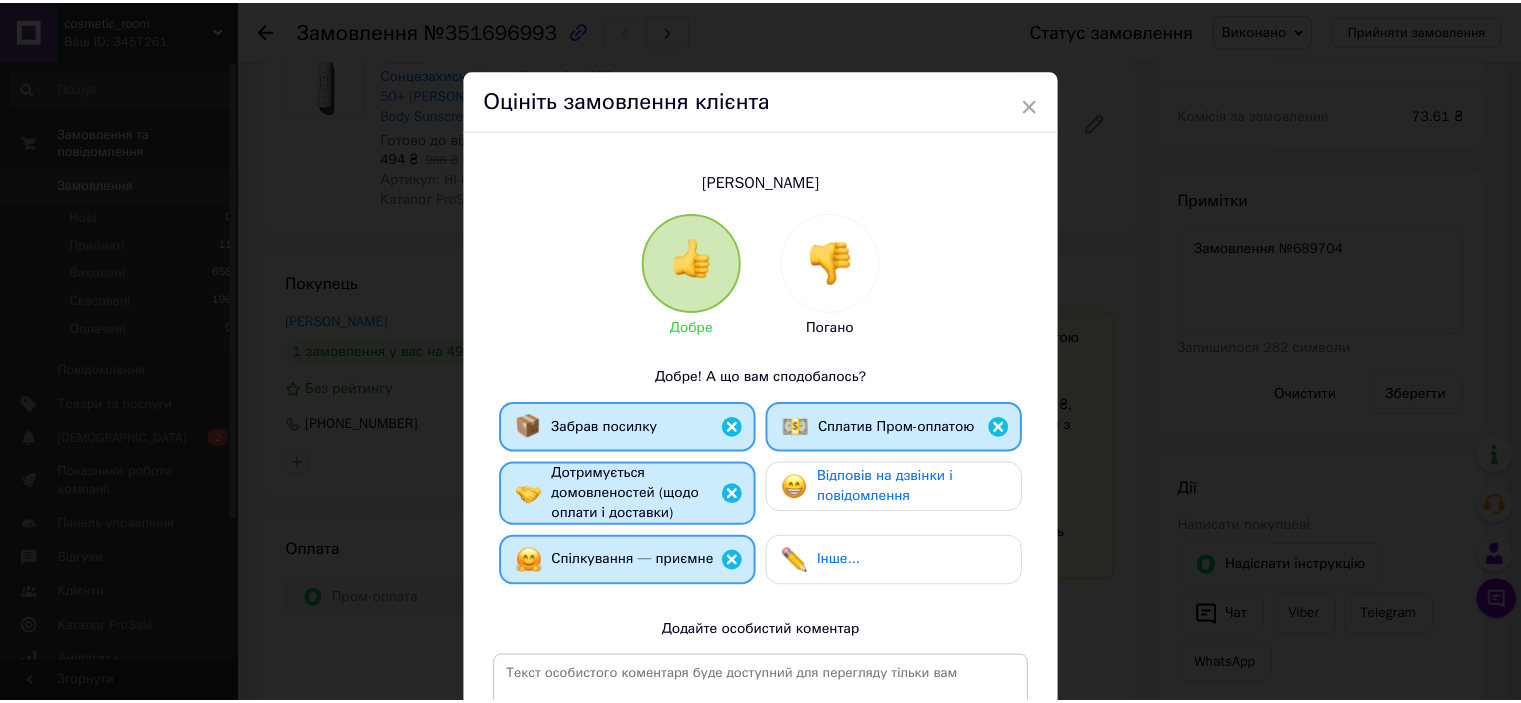 scroll, scrollTop: 287, scrollLeft: 0, axis: vertical 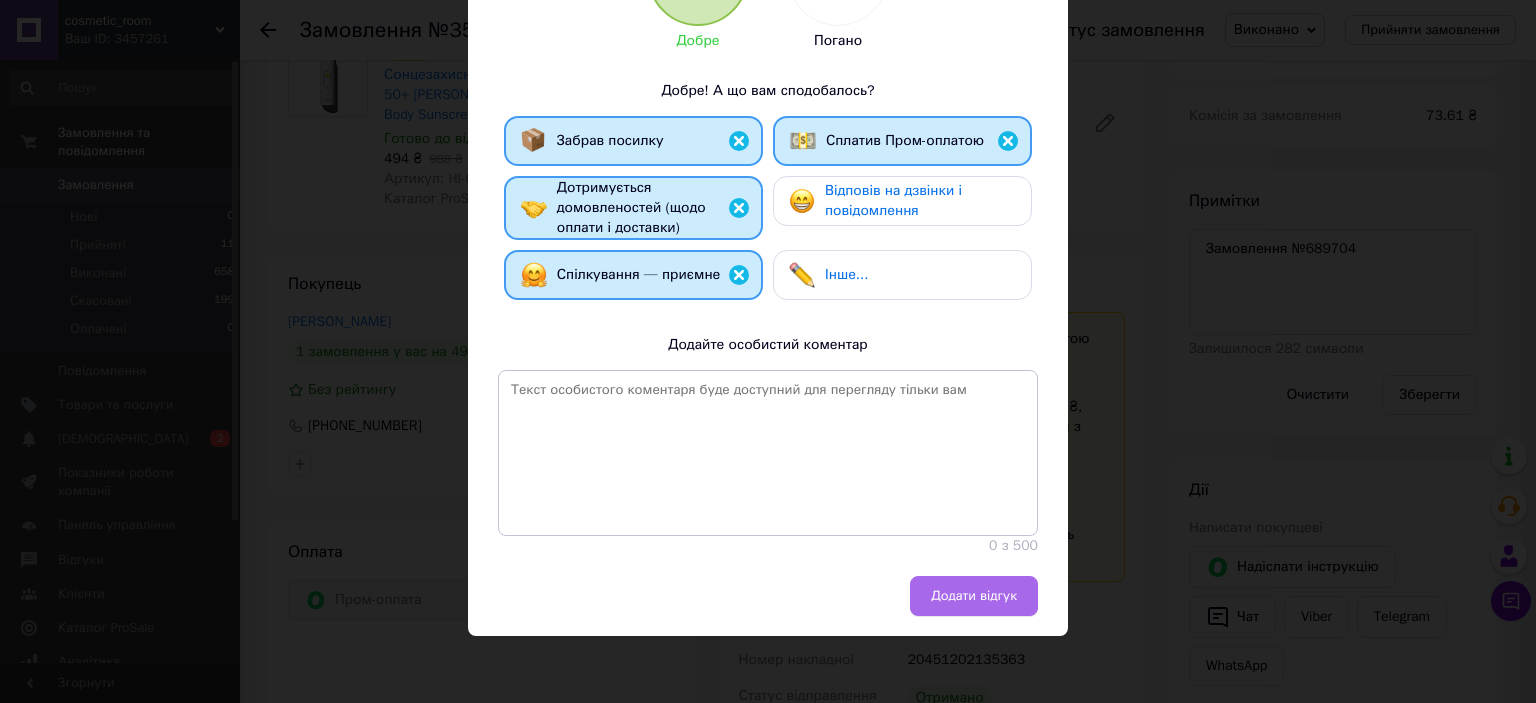 click on "Додати відгук" at bounding box center [974, 596] 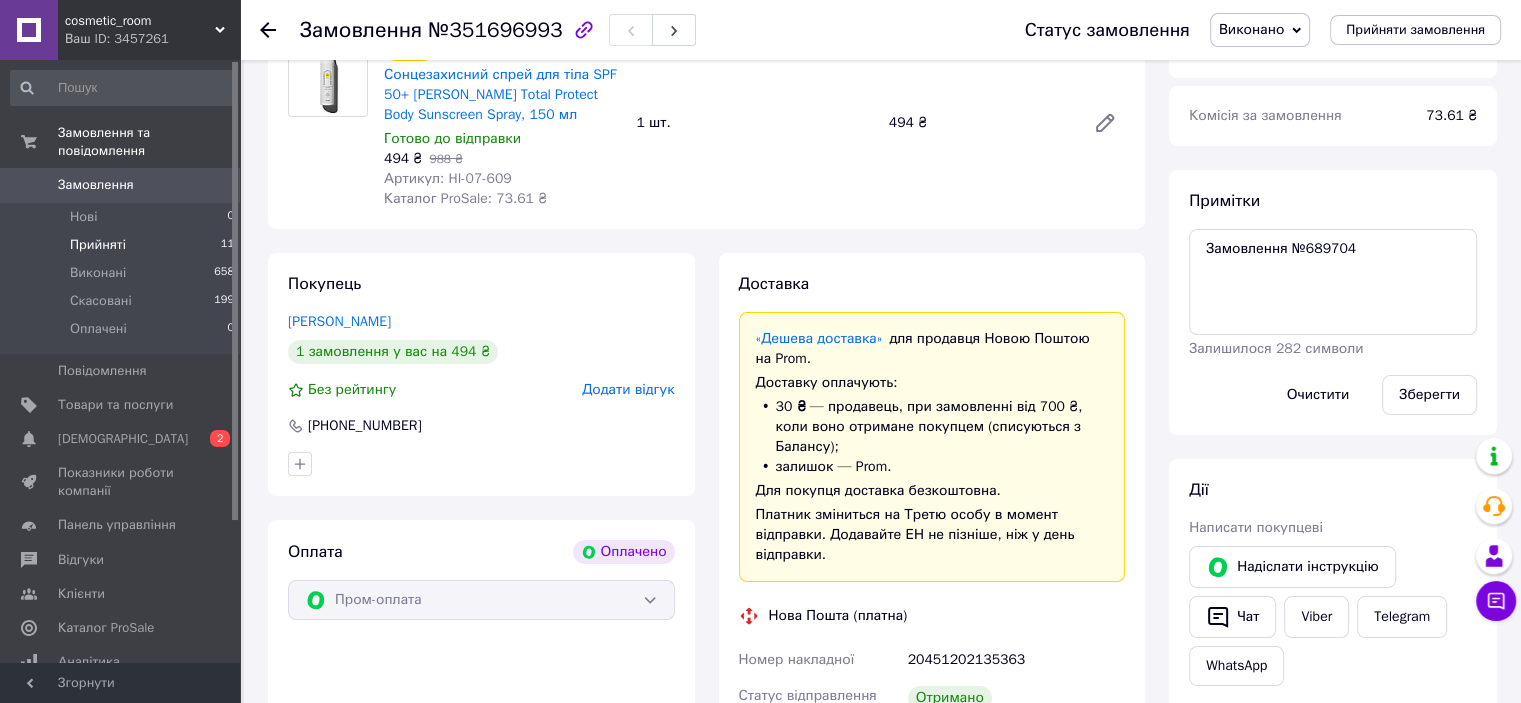 click on "Прийняті" at bounding box center (98, 245) 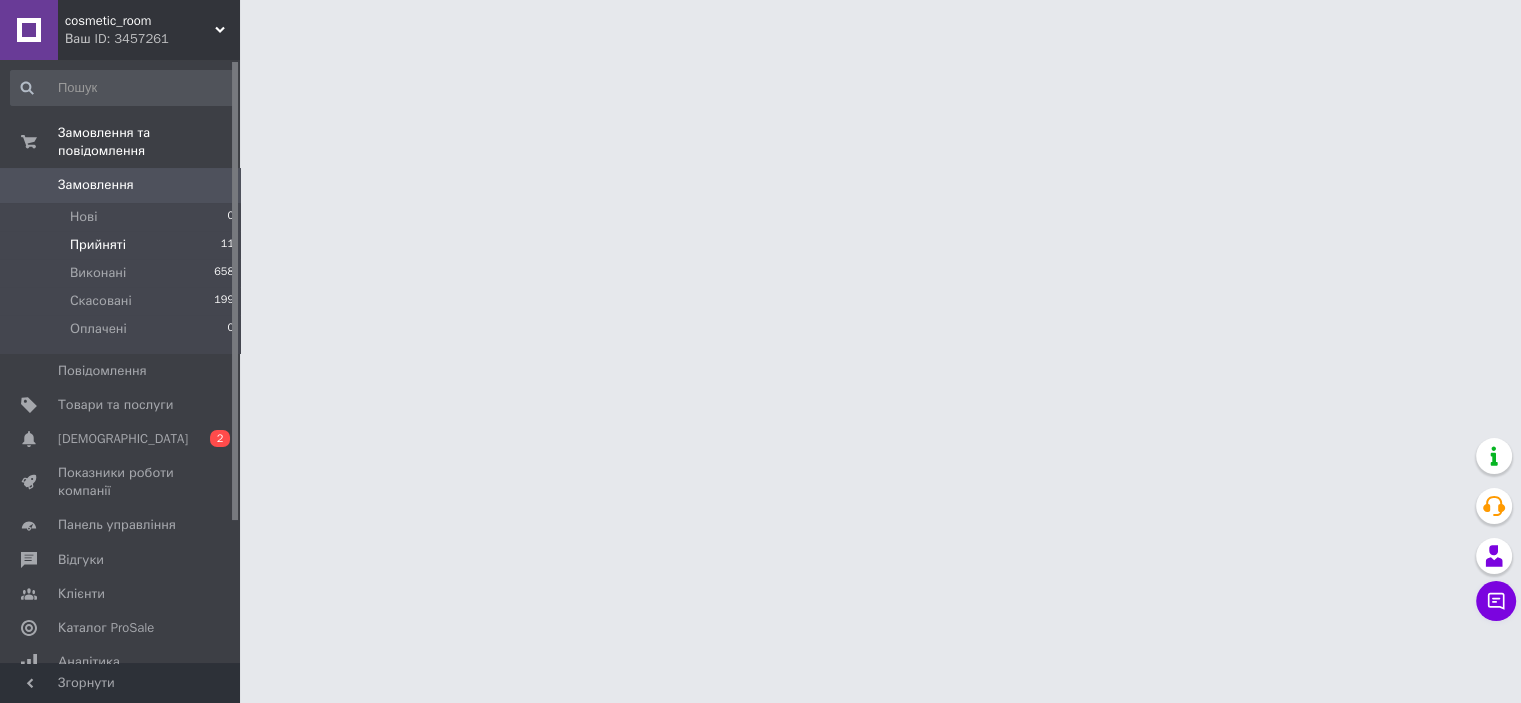 scroll, scrollTop: 0, scrollLeft: 0, axis: both 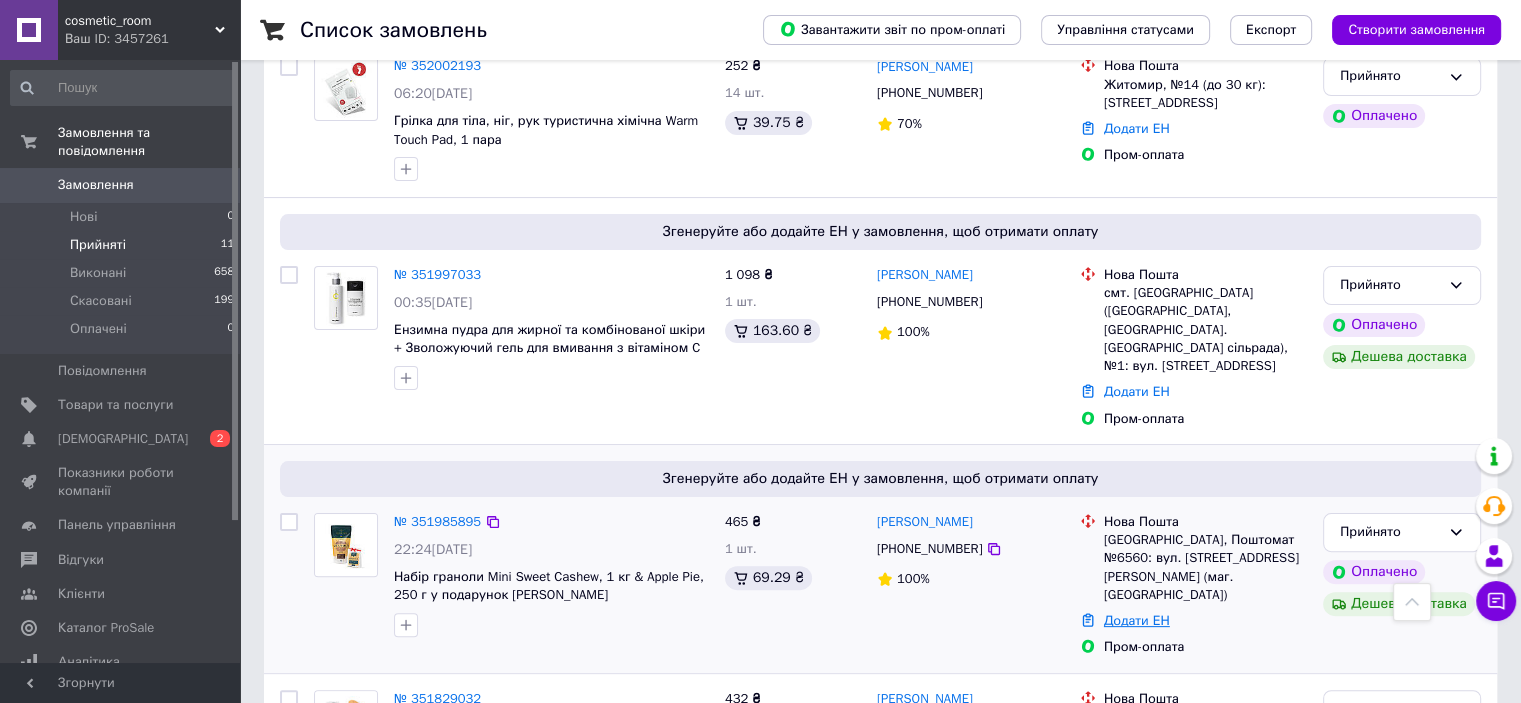 click on "Додати ЕН" at bounding box center (1137, 620) 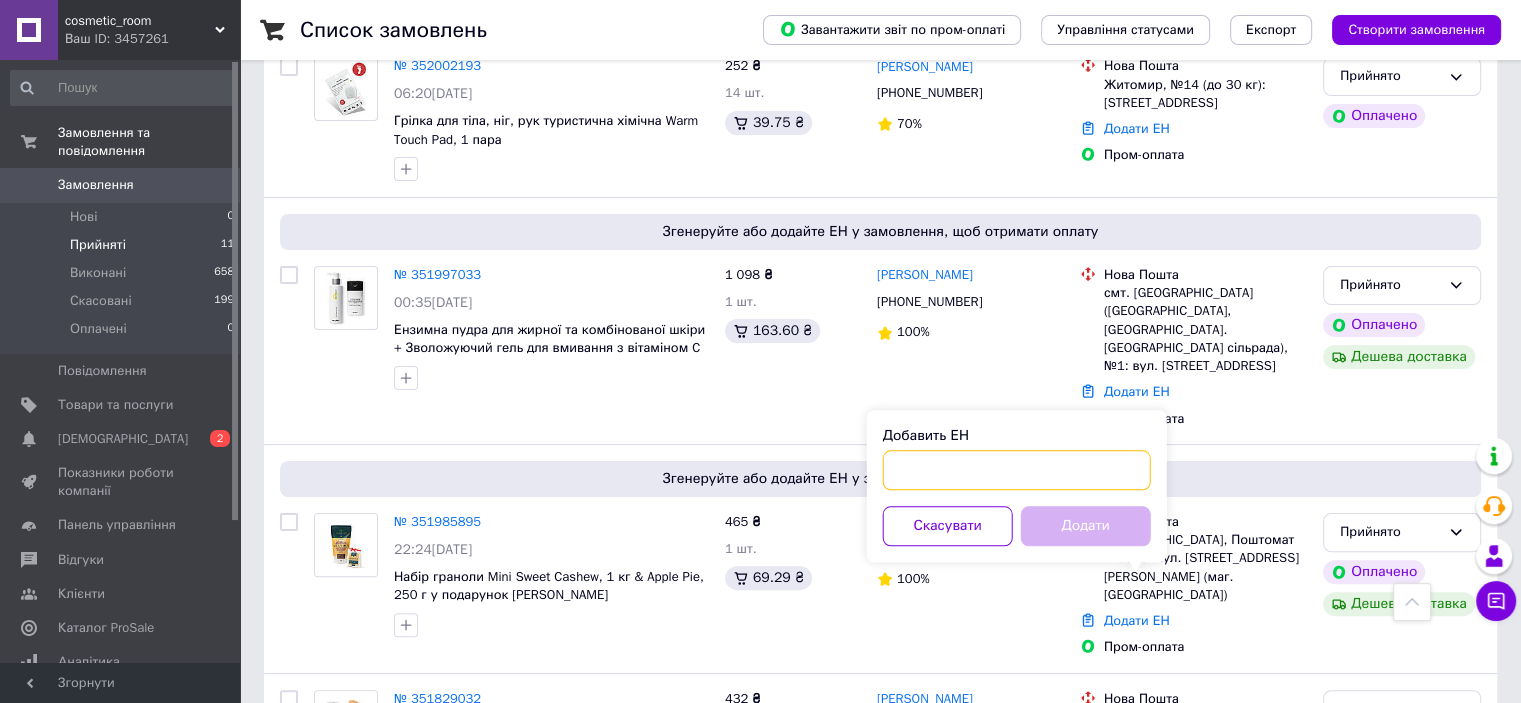 click on "Добавить ЕН" at bounding box center (1017, 470) 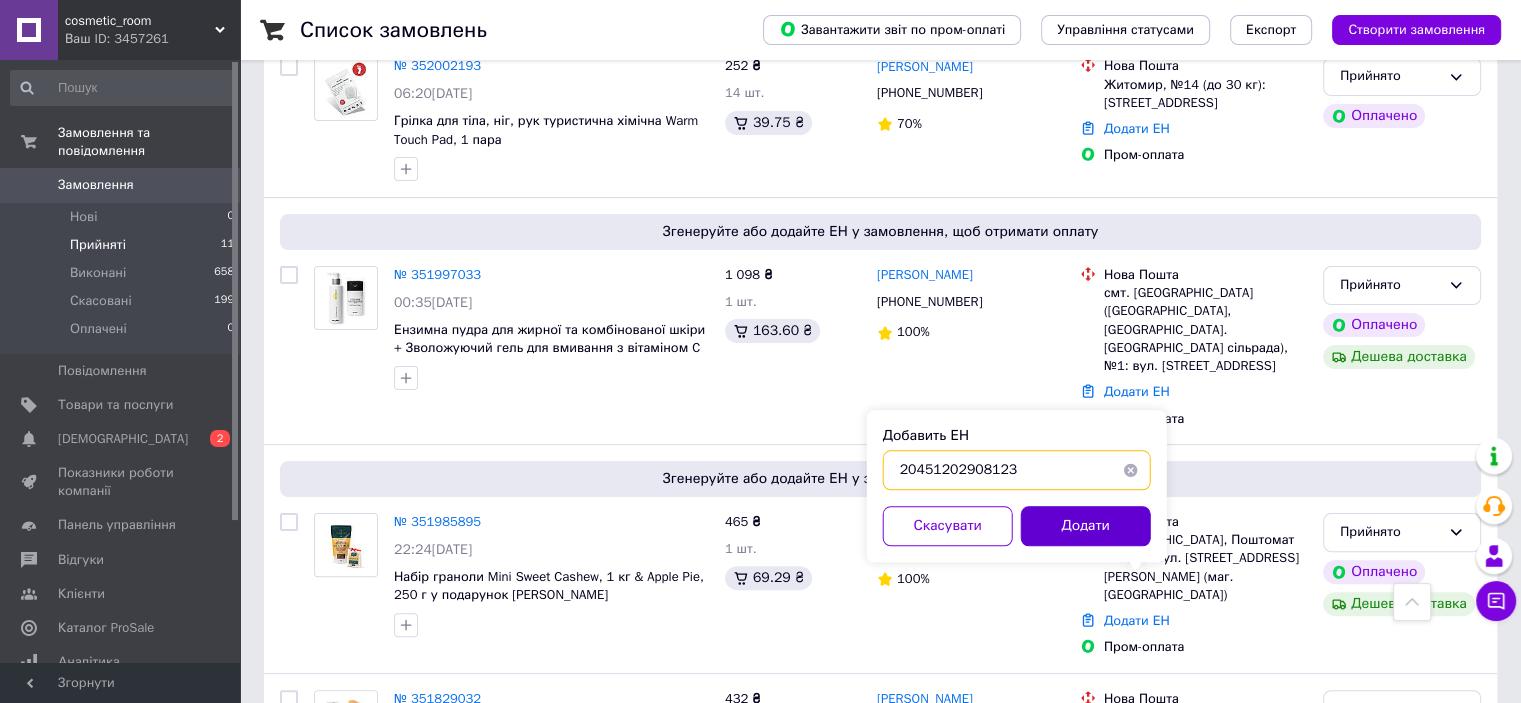 type on "20451202908123" 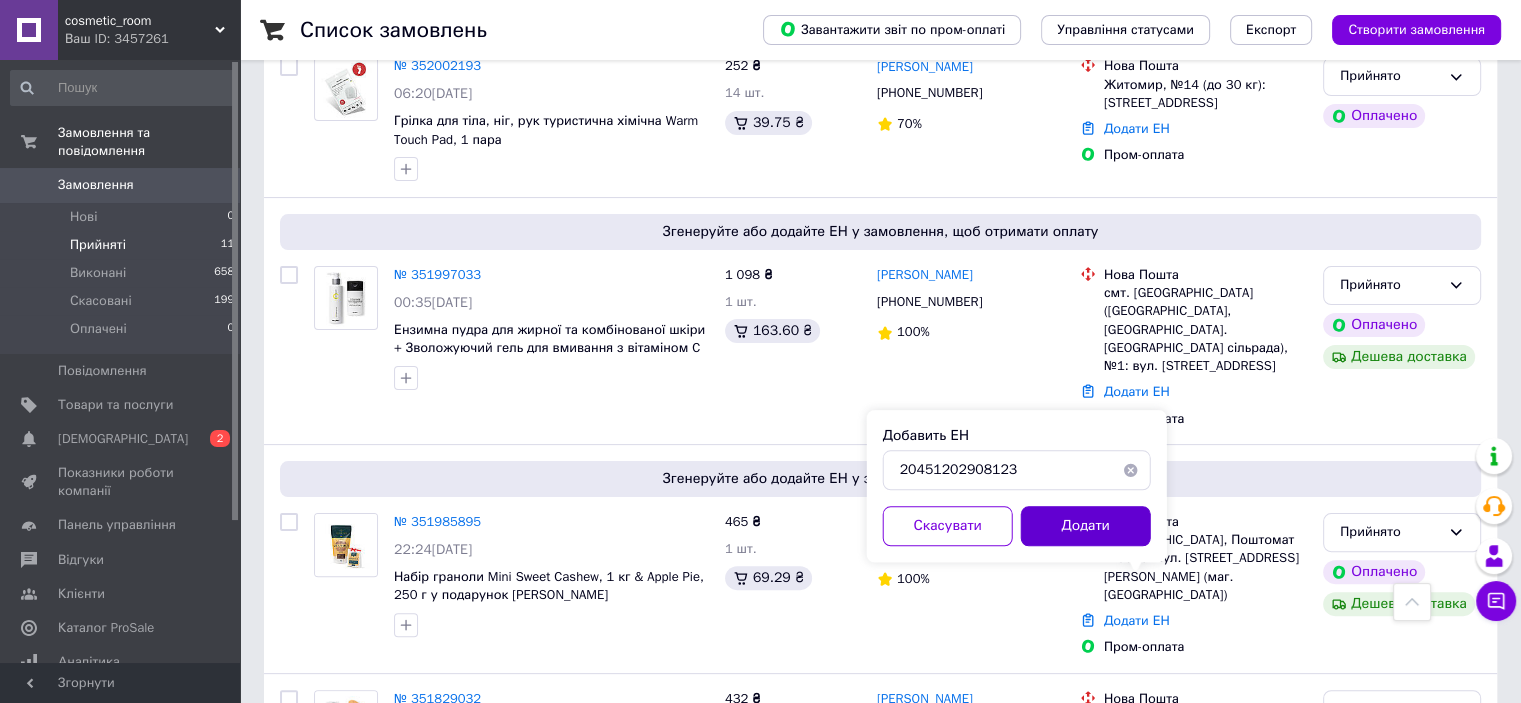 click on "Додати" at bounding box center (1086, 526) 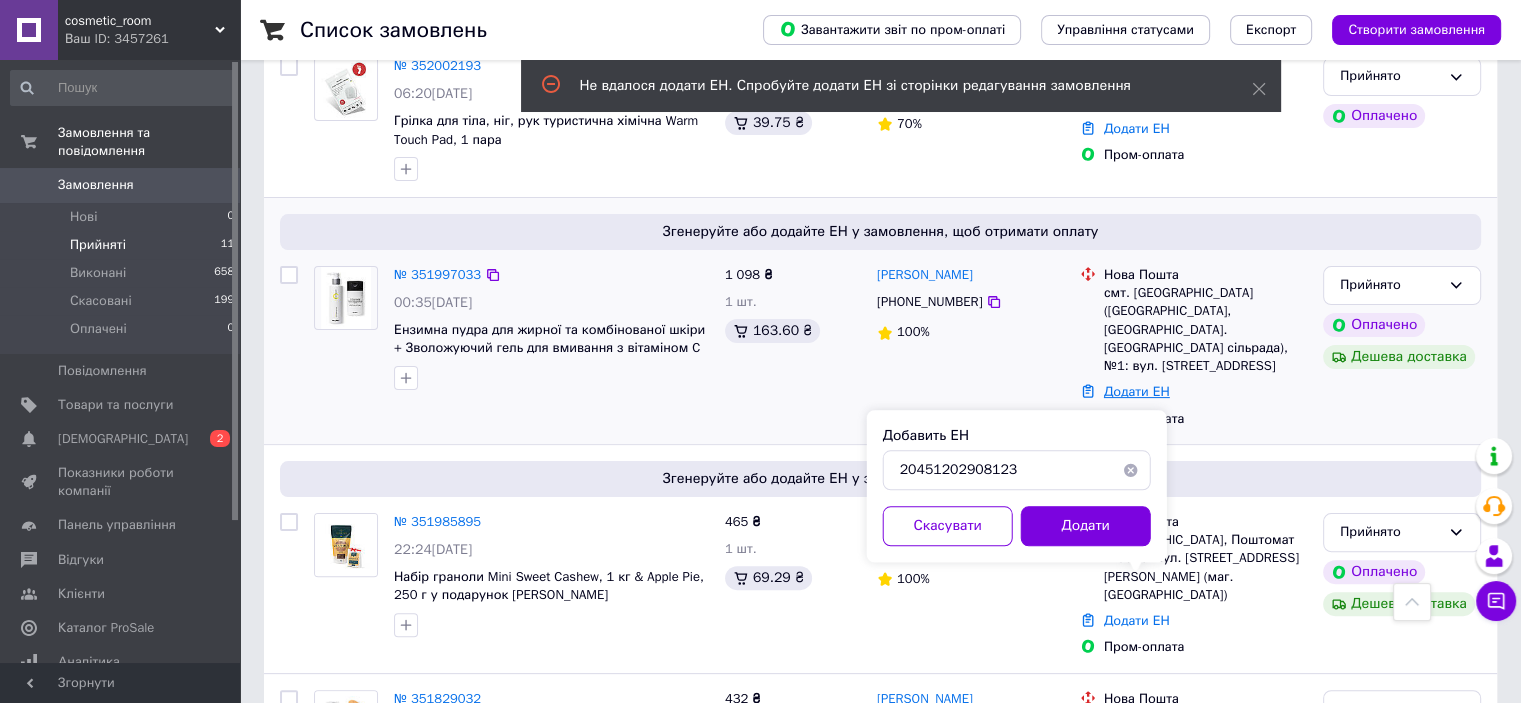 click on "Додати ЕН" at bounding box center [1137, 391] 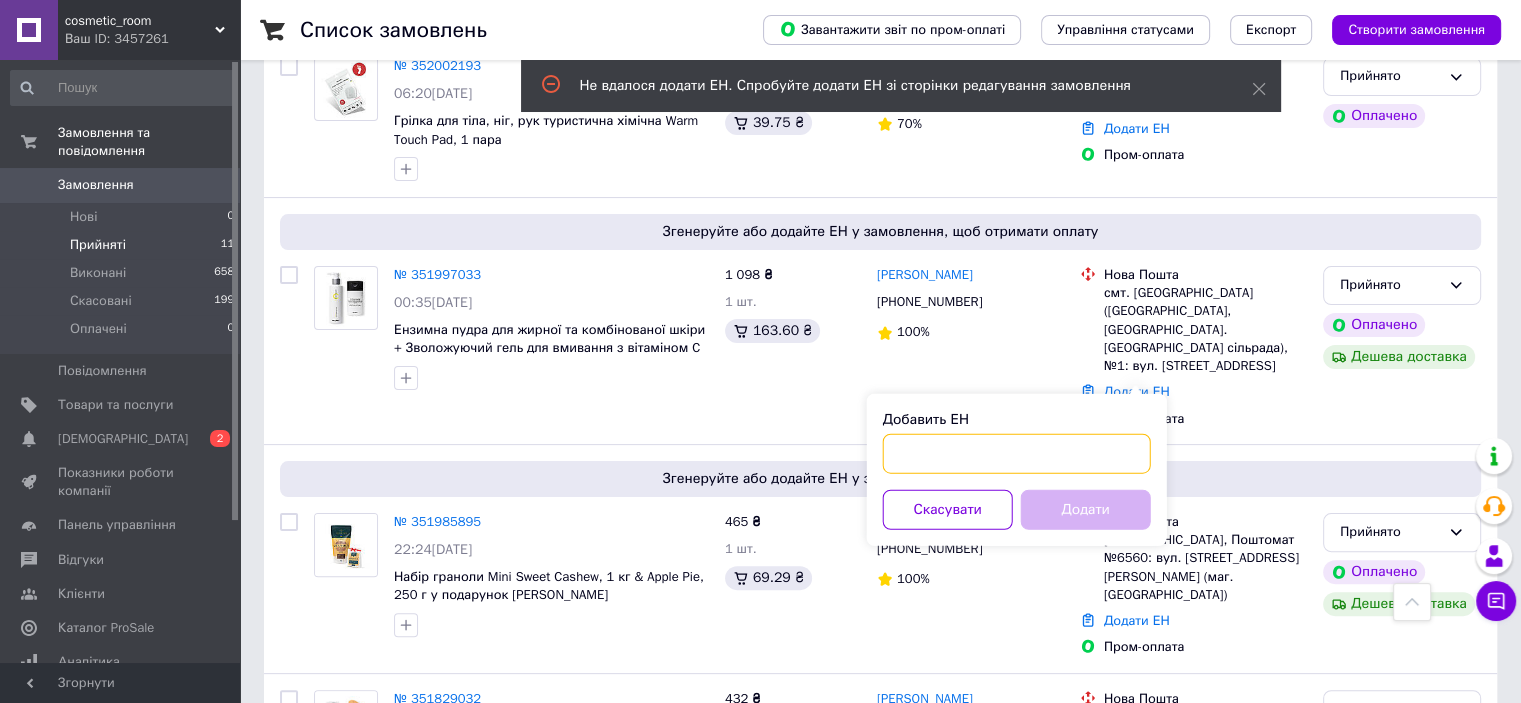 click on "Добавить ЕН" at bounding box center (1017, 454) 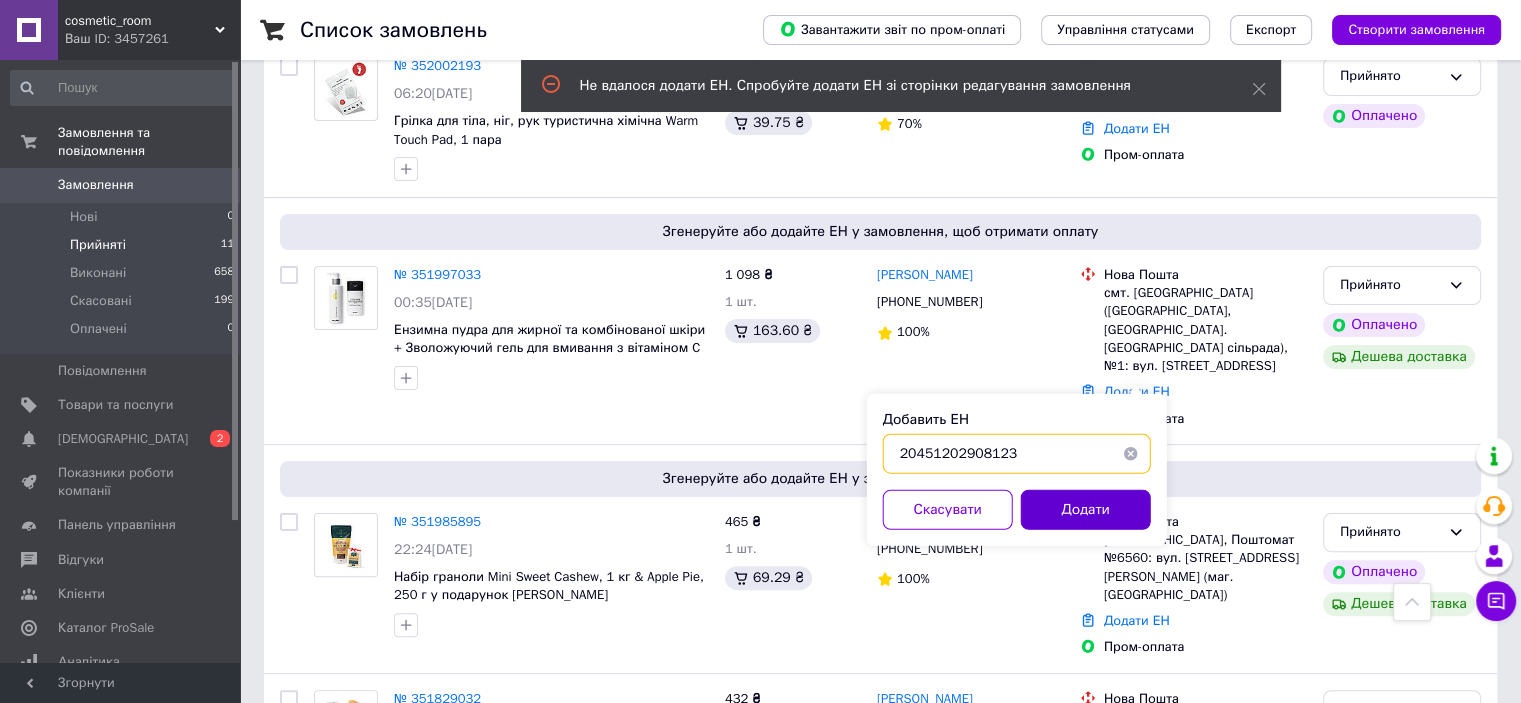 type on "20451202908123" 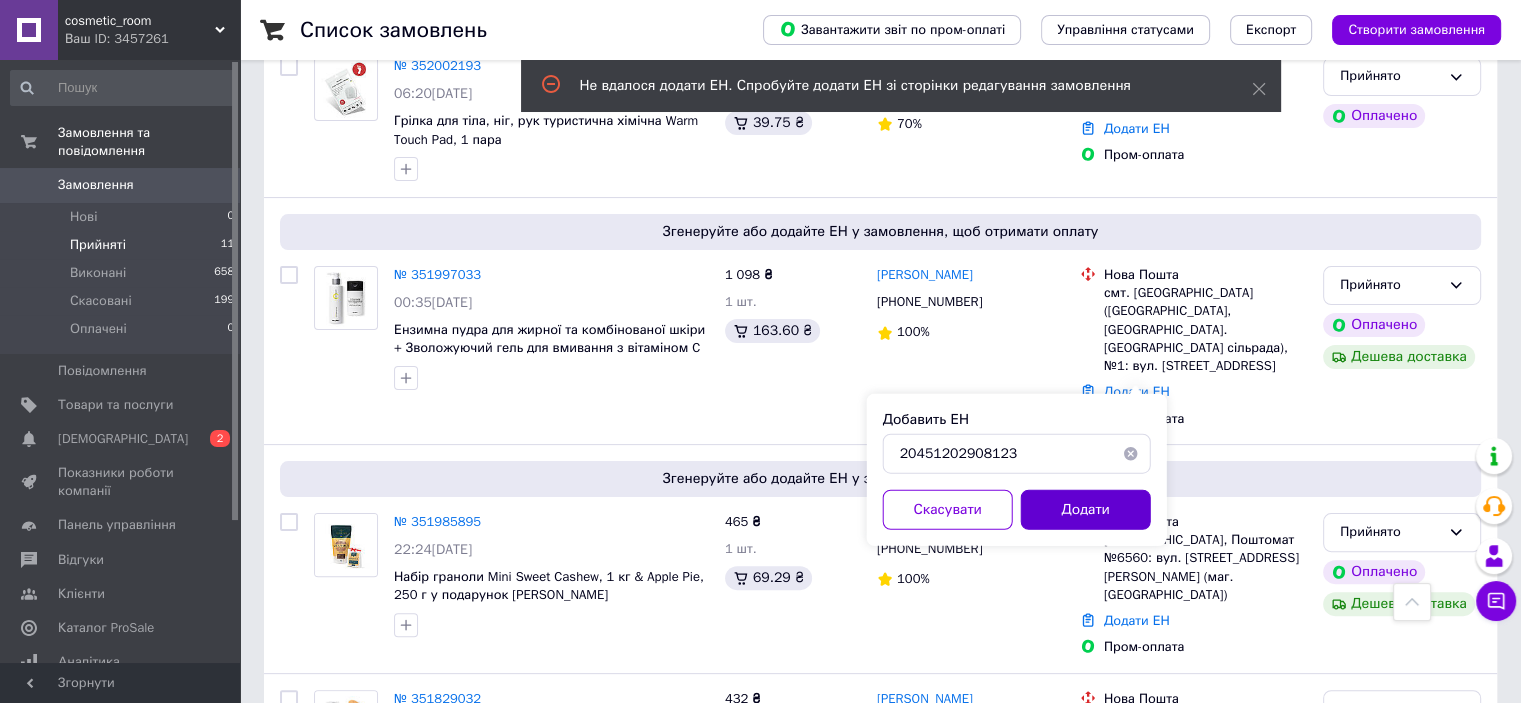 click on "Додати" at bounding box center (1086, 510) 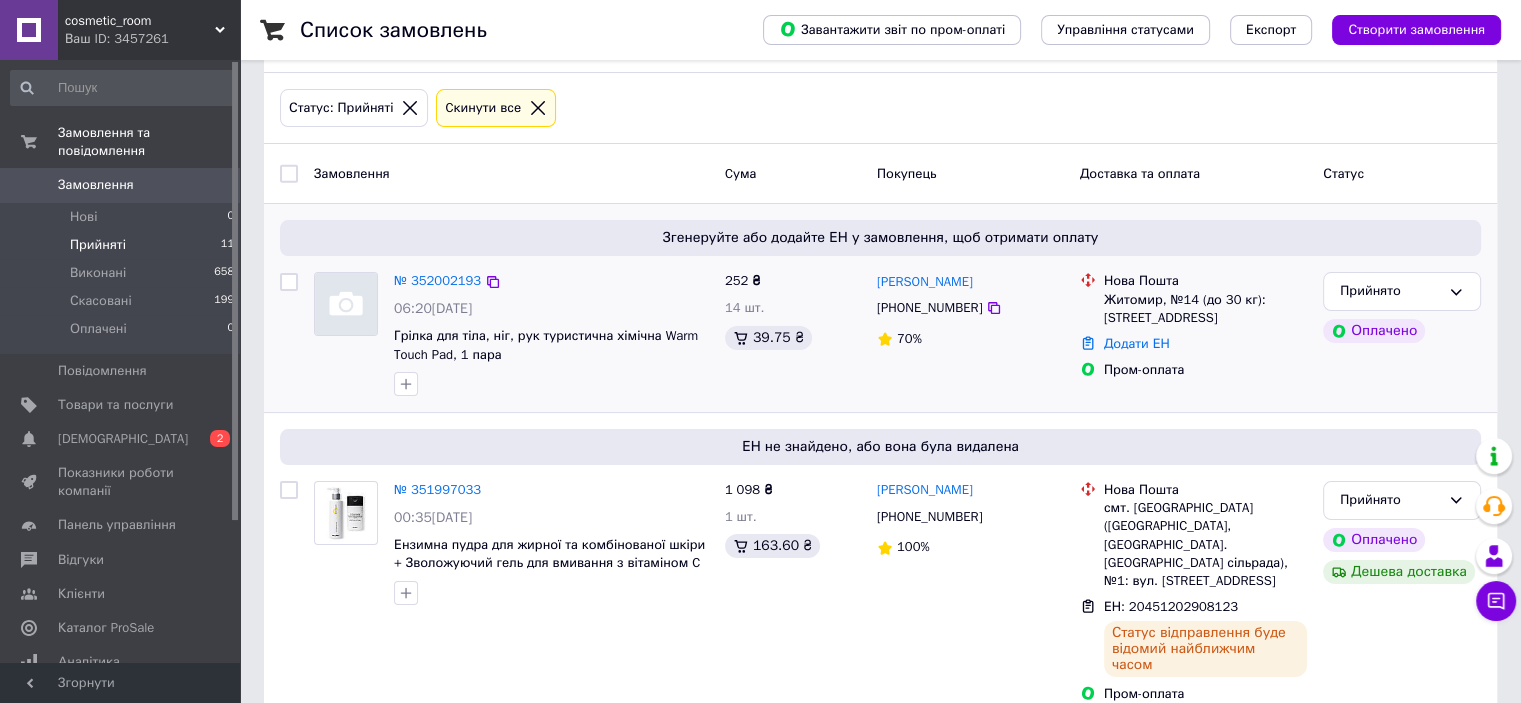 scroll, scrollTop: 300, scrollLeft: 0, axis: vertical 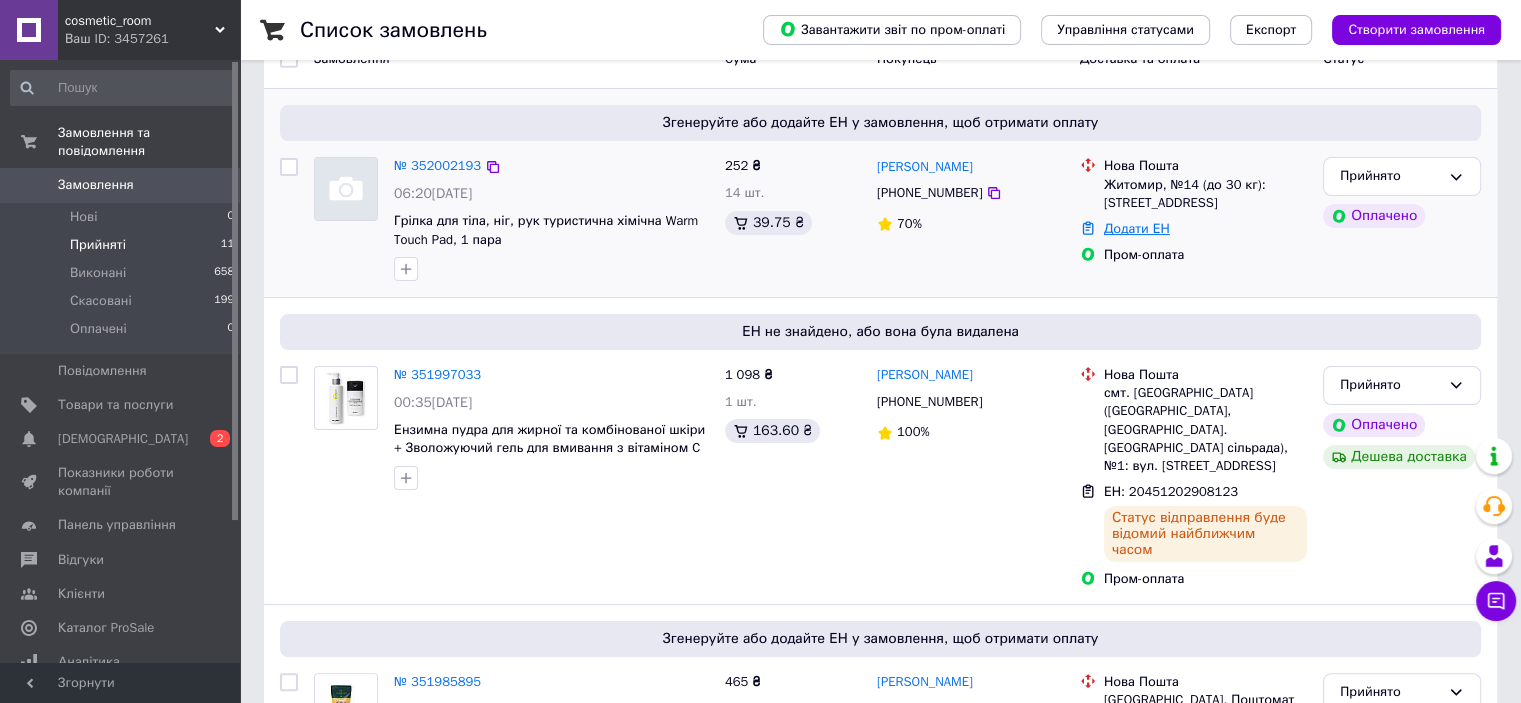 click on "Додати ЕН" at bounding box center [1137, 228] 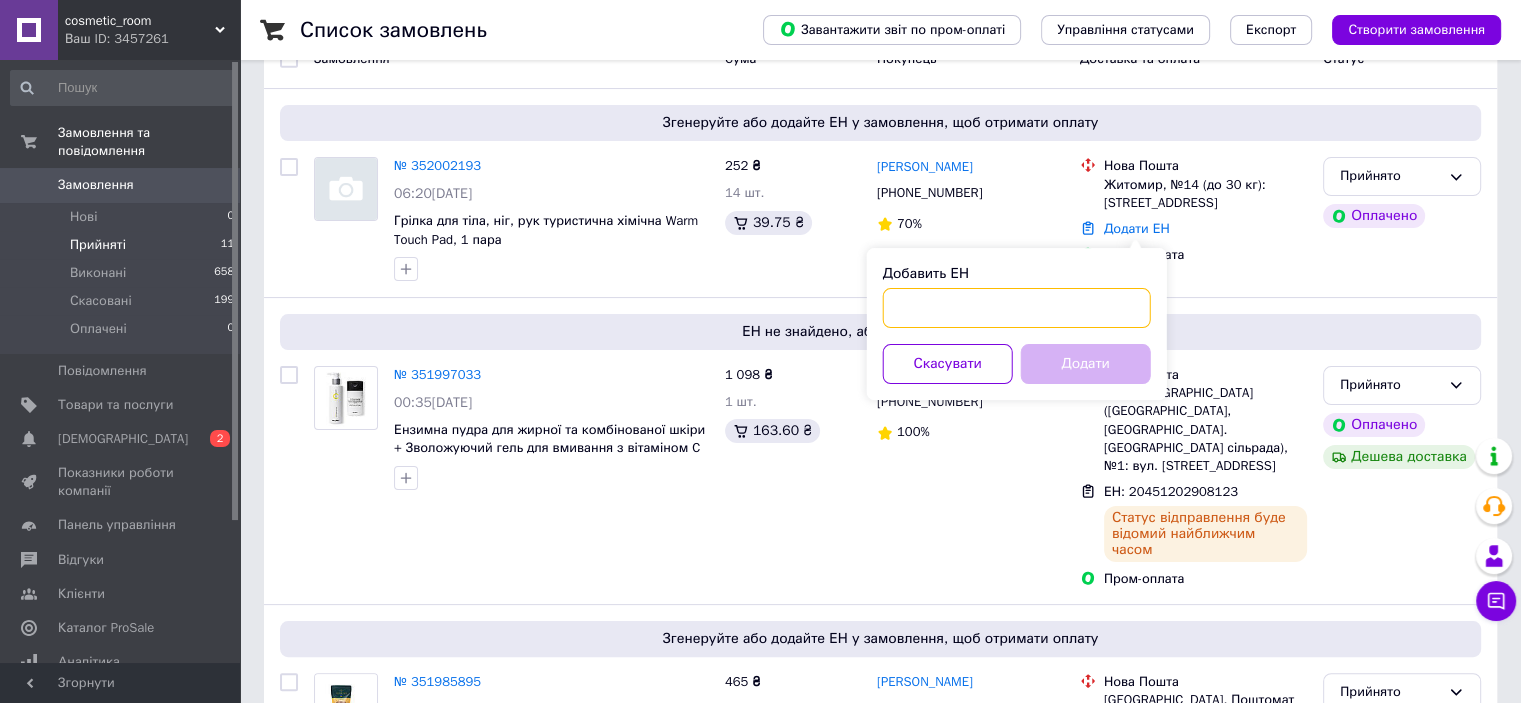 click on "Добавить ЕН" at bounding box center [1017, 308] 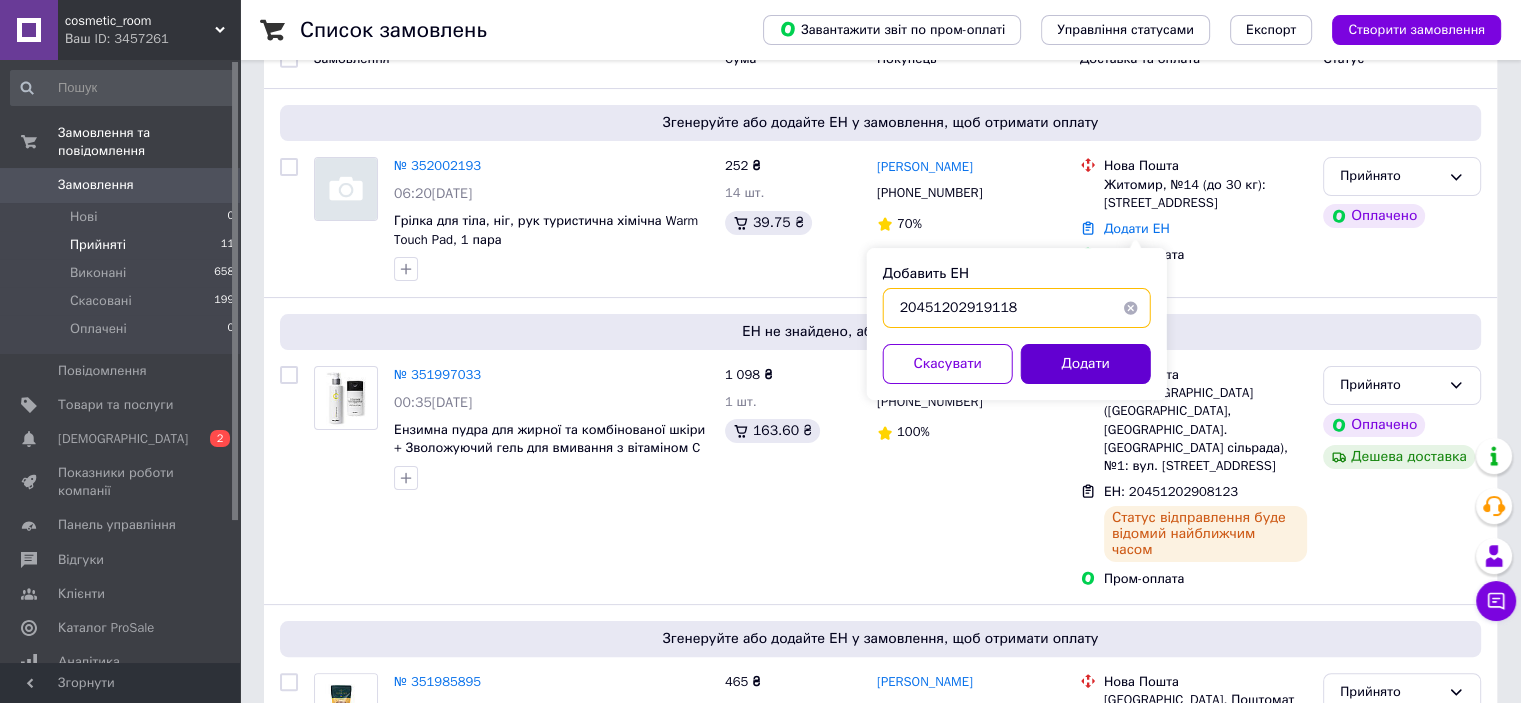 type on "20451202919118" 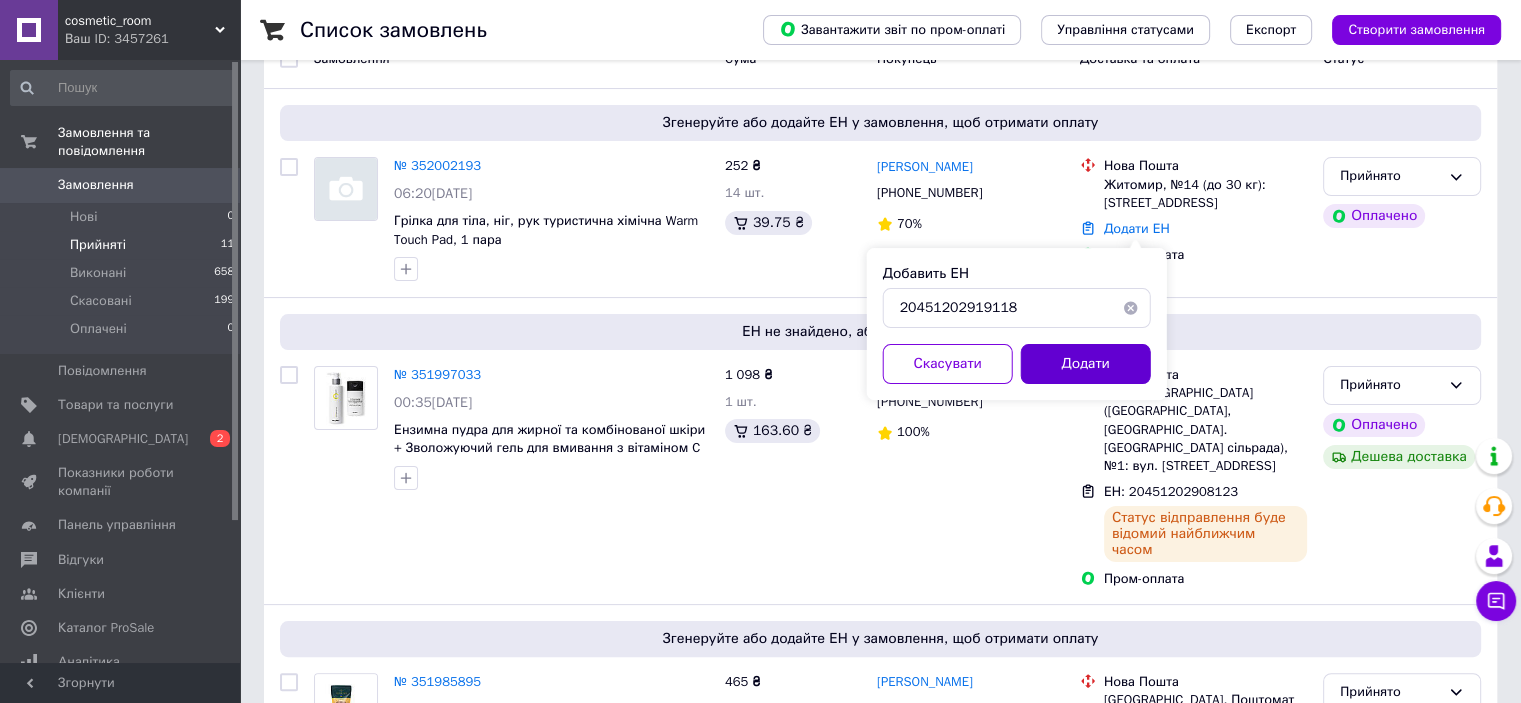 click on "Додати" at bounding box center (1086, 364) 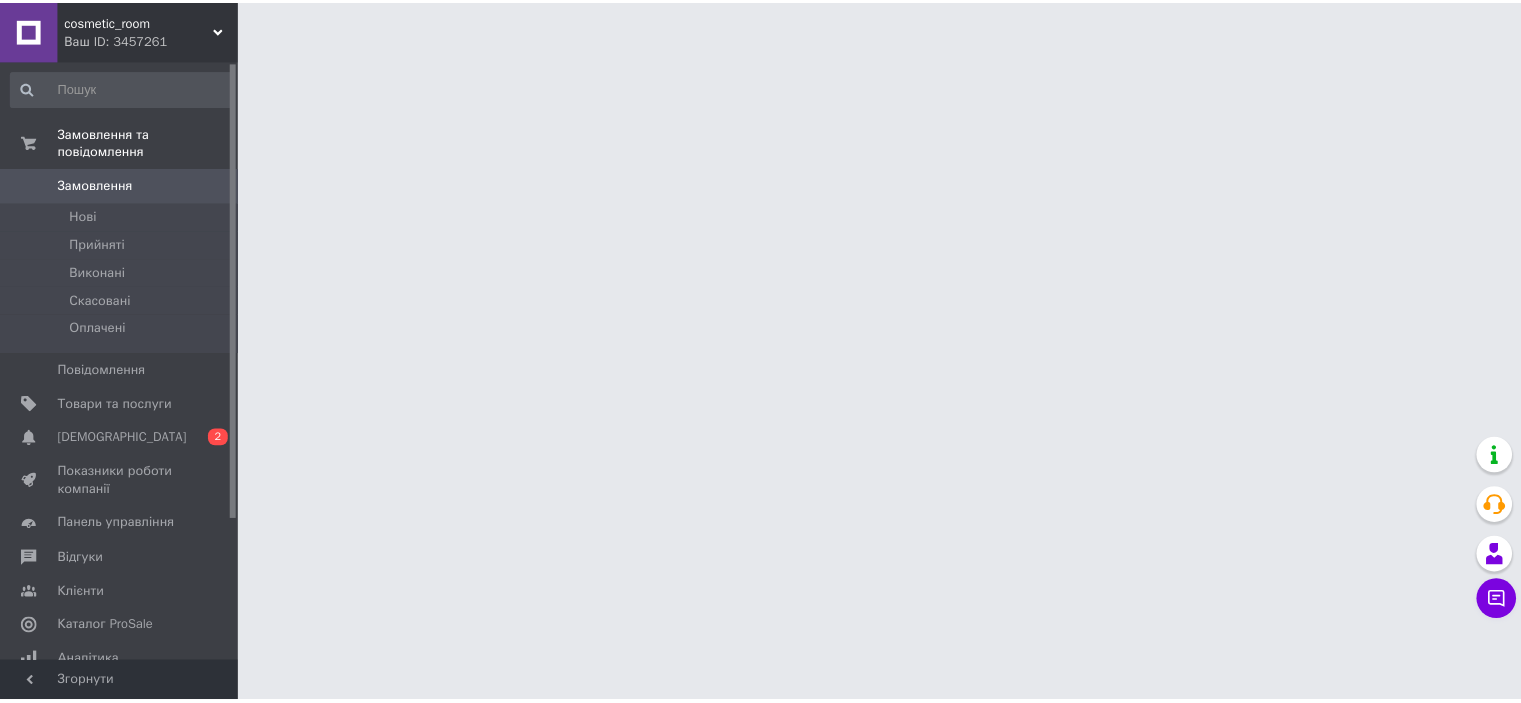 scroll, scrollTop: 0, scrollLeft: 0, axis: both 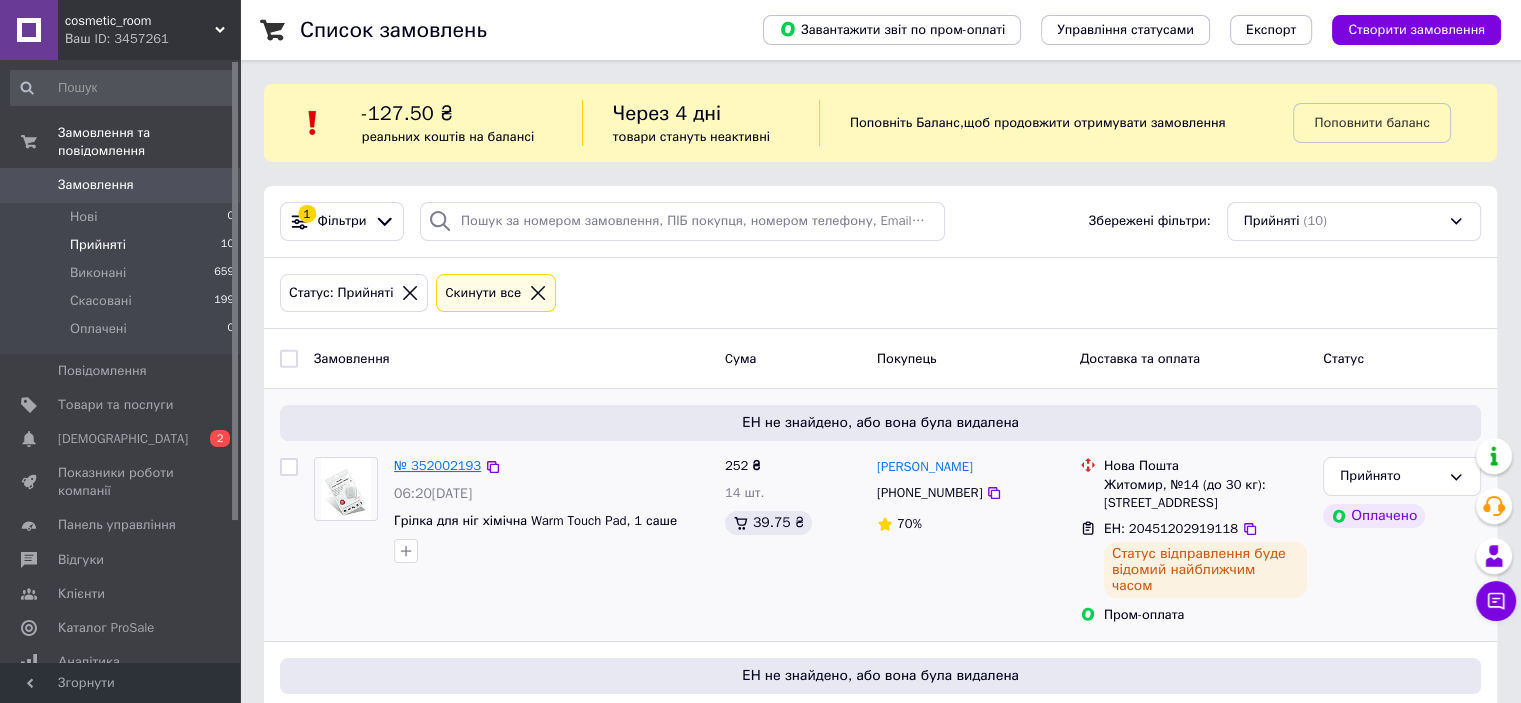 click on "№ 352002193" at bounding box center (437, 465) 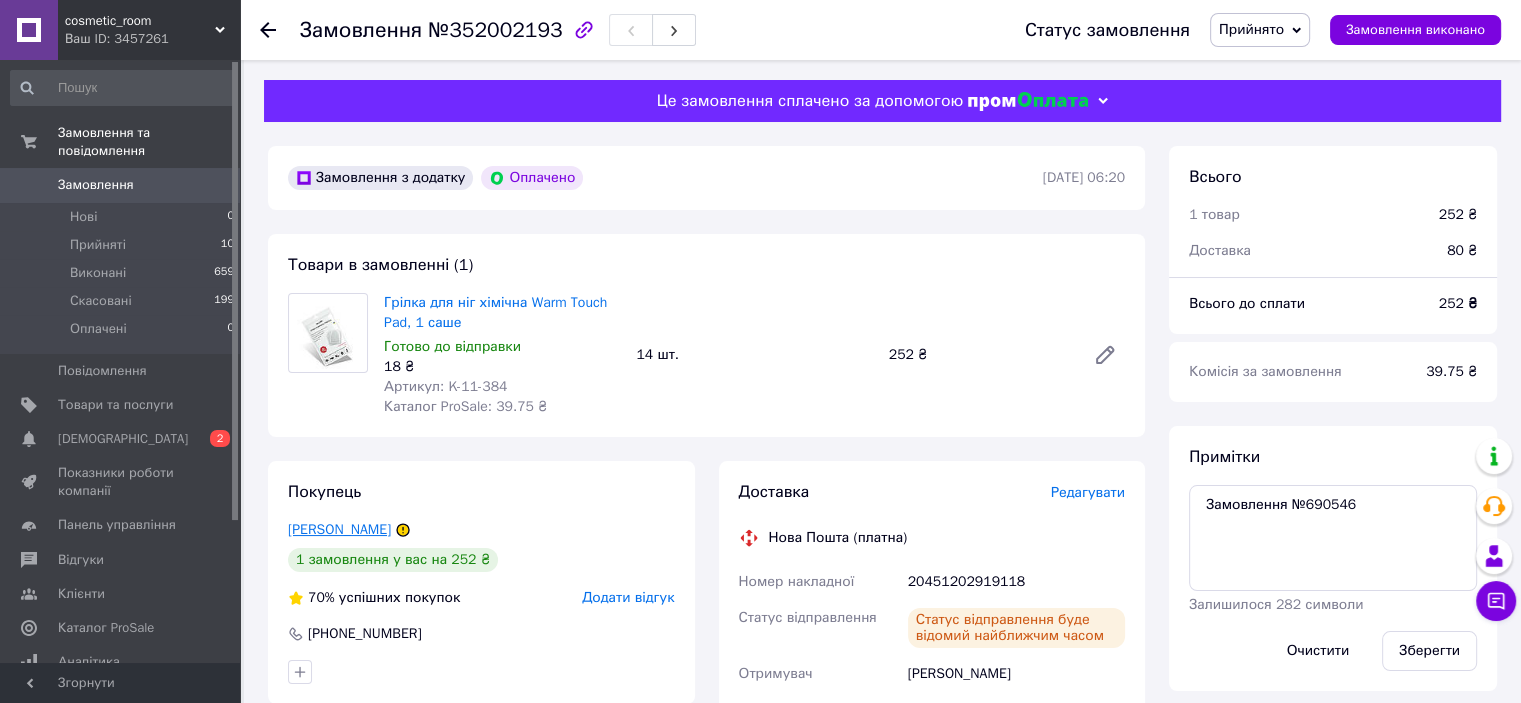 click on "Радченко Максим" at bounding box center [339, 529] 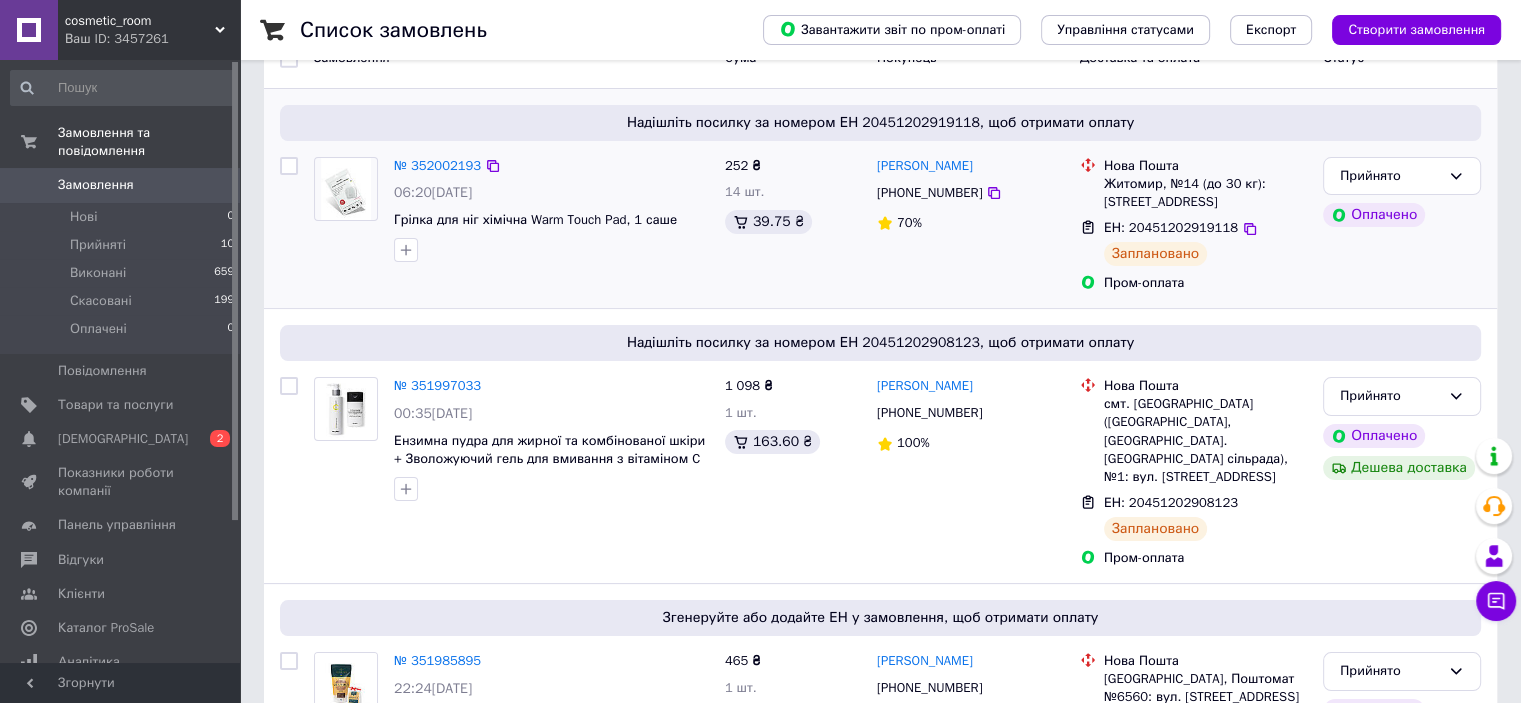 scroll, scrollTop: 400, scrollLeft: 0, axis: vertical 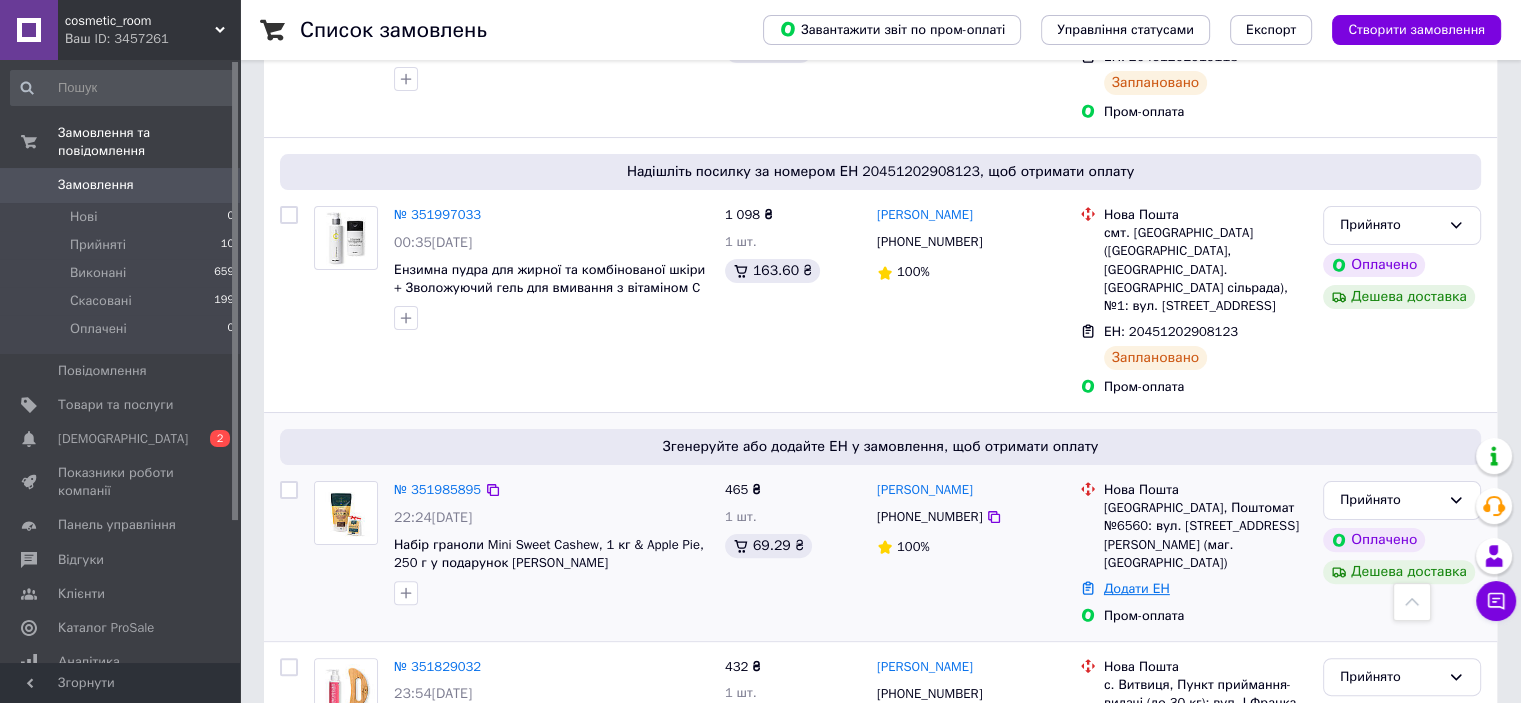 click on "Додати ЕН" at bounding box center [1137, 588] 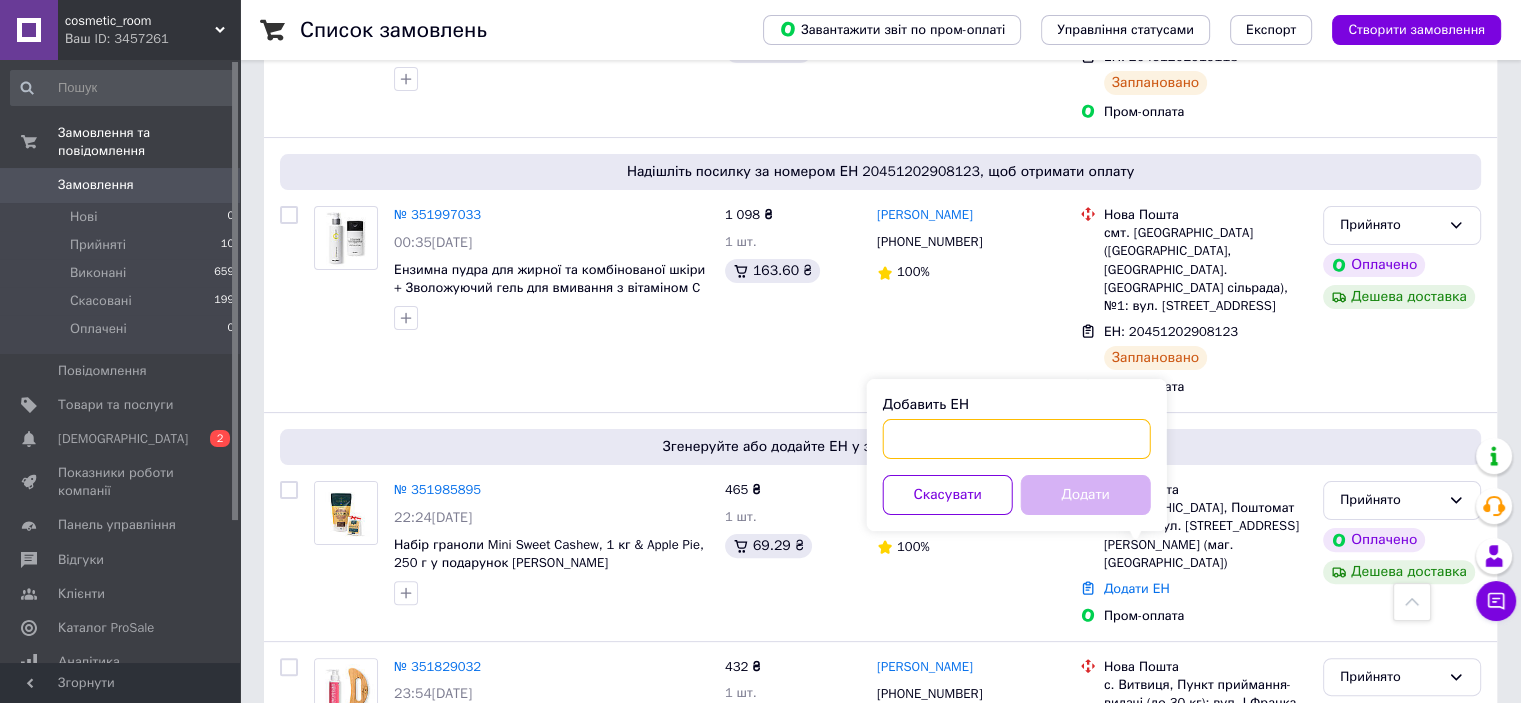 click on "Добавить ЕН" at bounding box center [1017, 439] 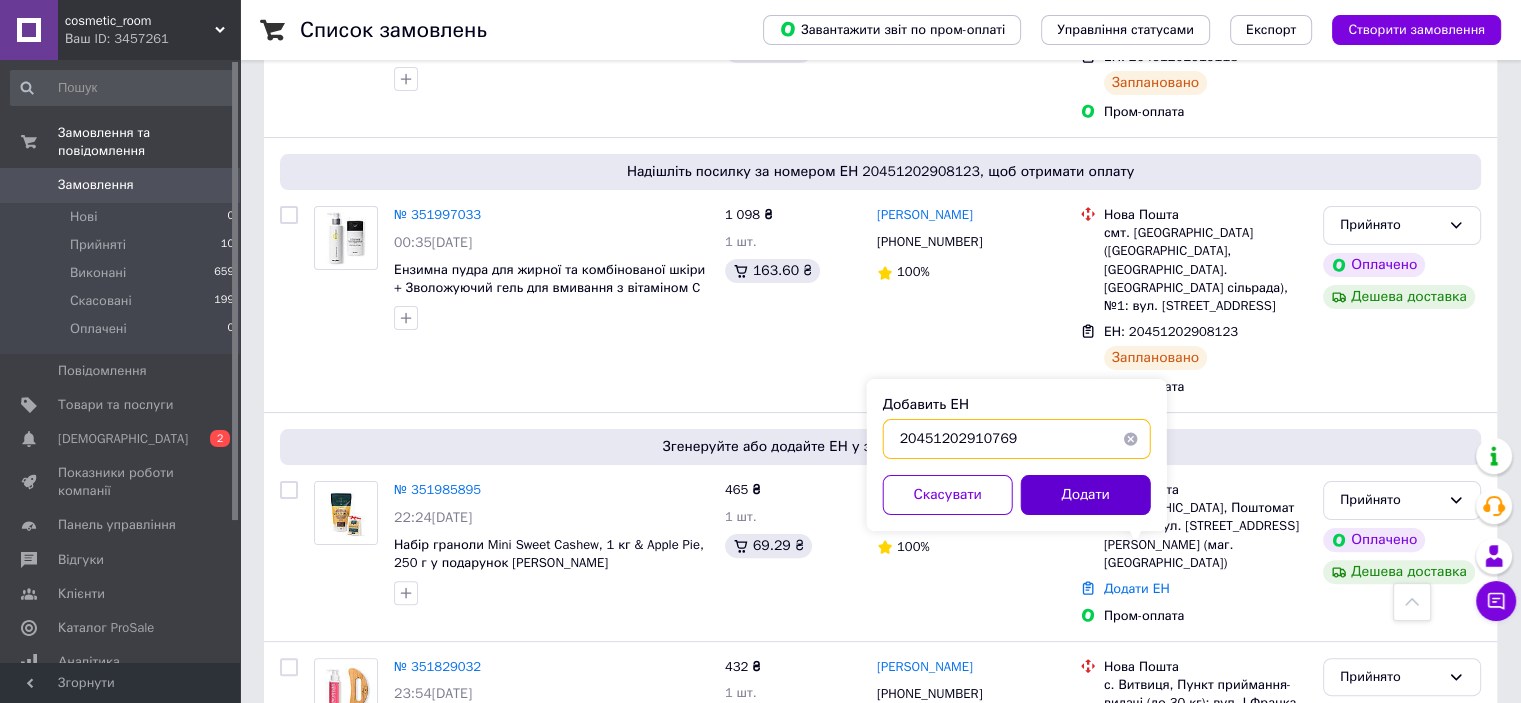 type on "20451202910769" 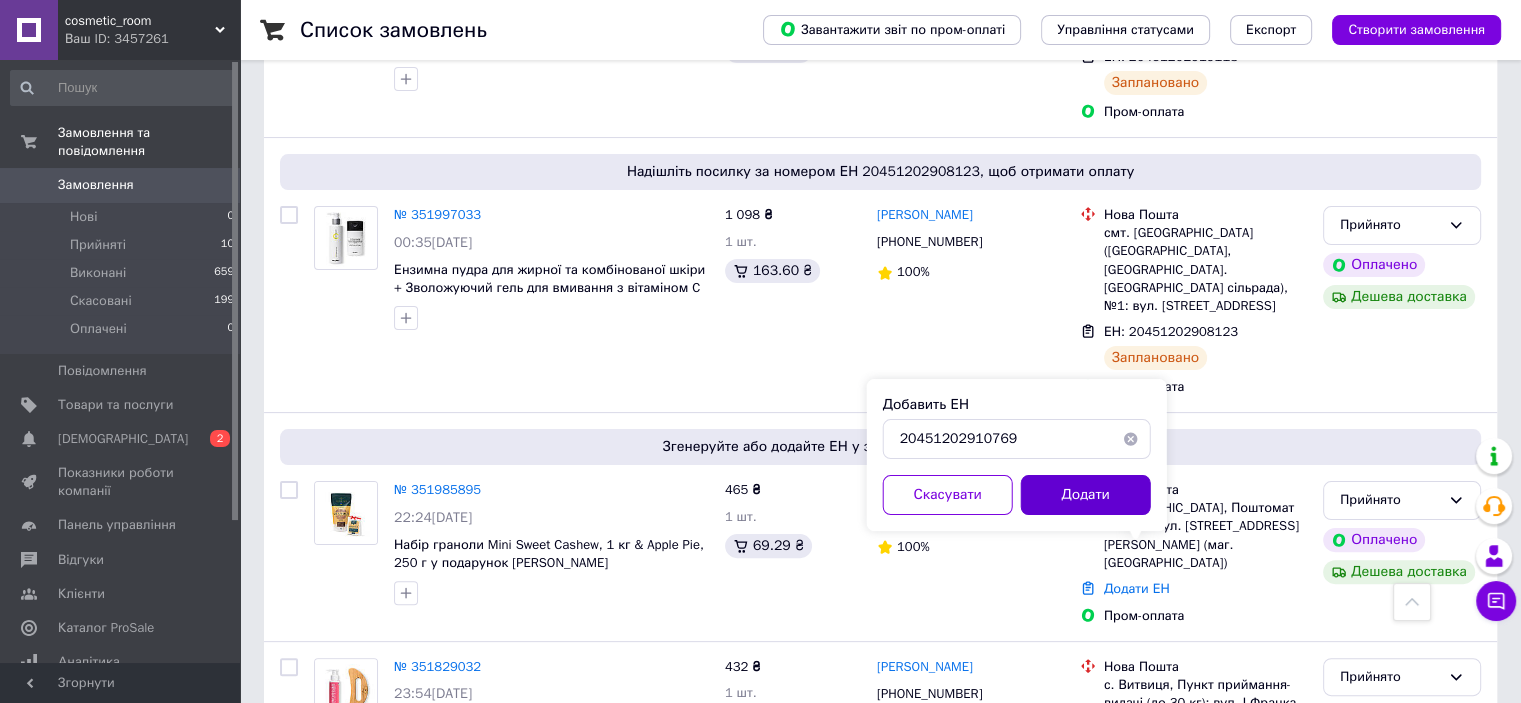 click on "Додати" at bounding box center (1086, 495) 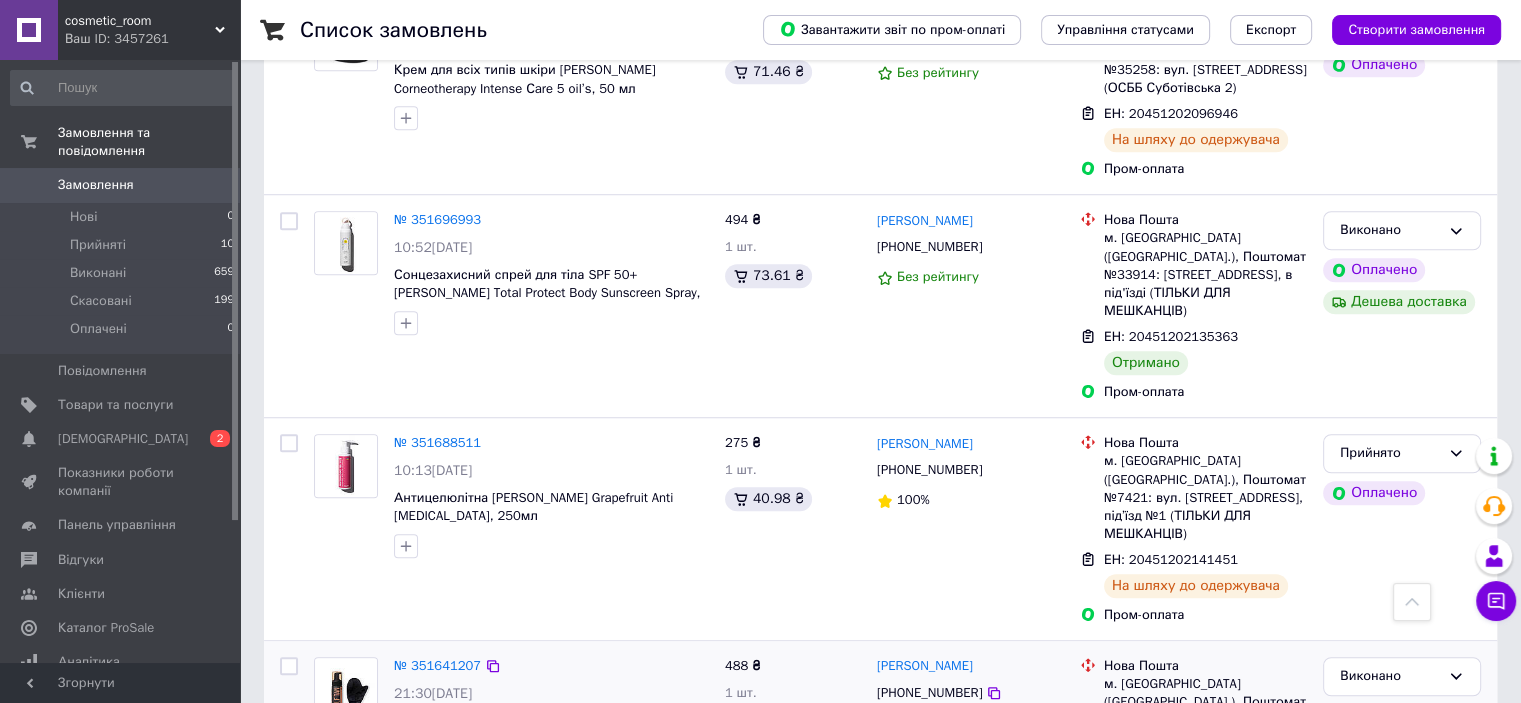 scroll, scrollTop: 1700, scrollLeft: 0, axis: vertical 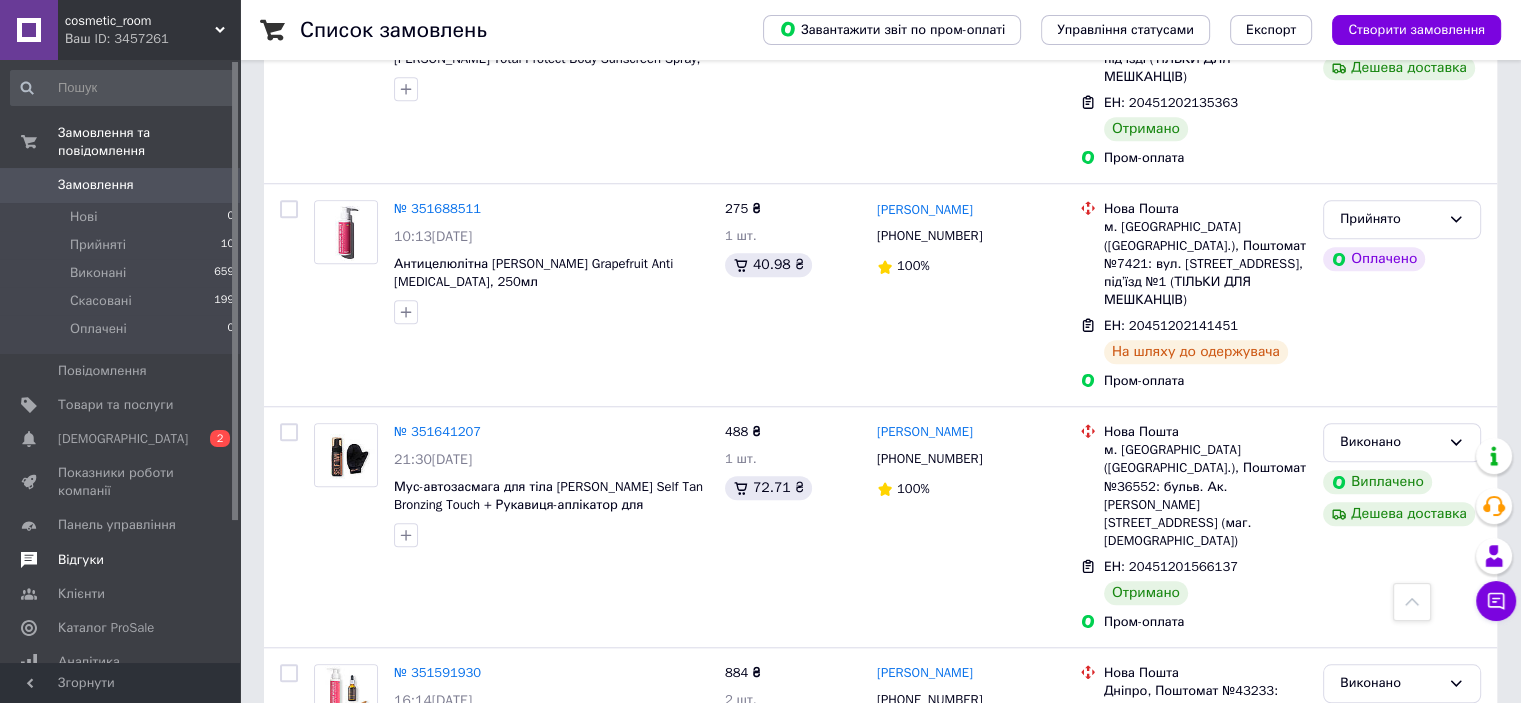 click on "Відгуки" at bounding box center (81, 560) 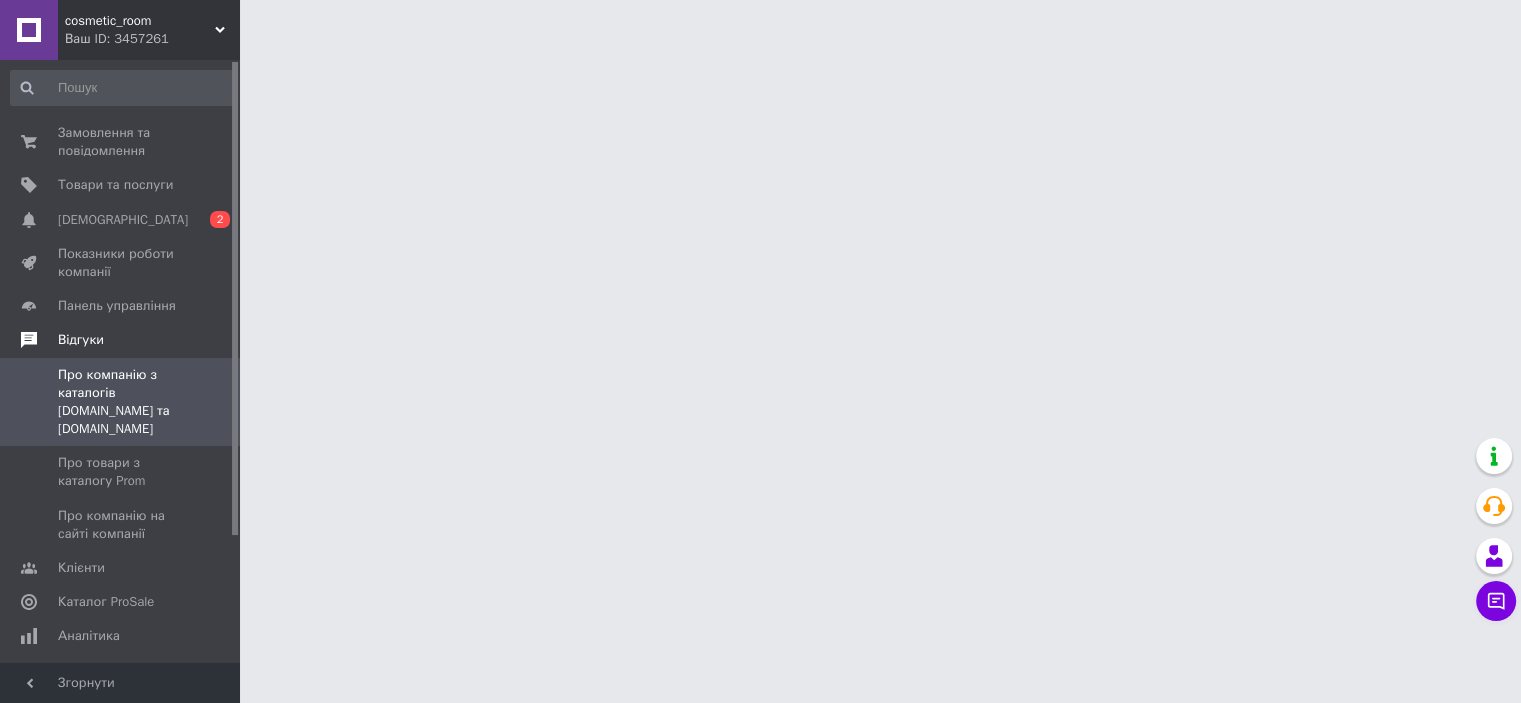 scroll, scrollTop: 0, scrollLeft: 0, axis: both 